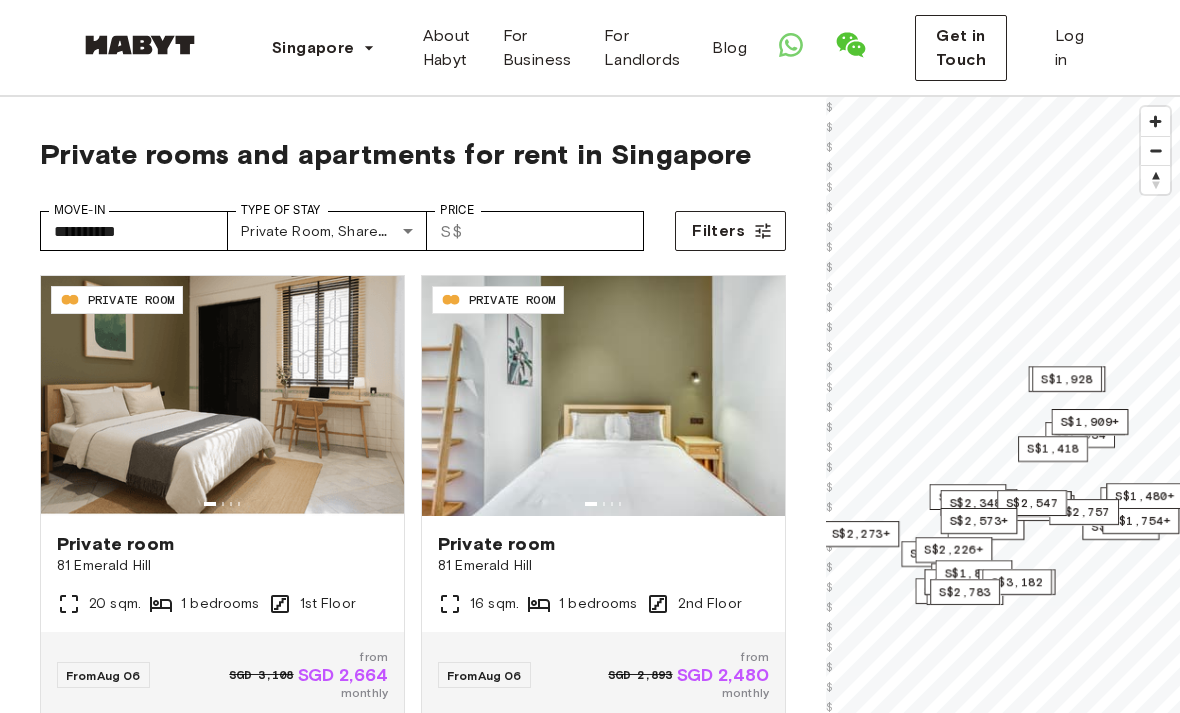 scroll, scrollTop: 0, scrollLeft: 0, axis: both 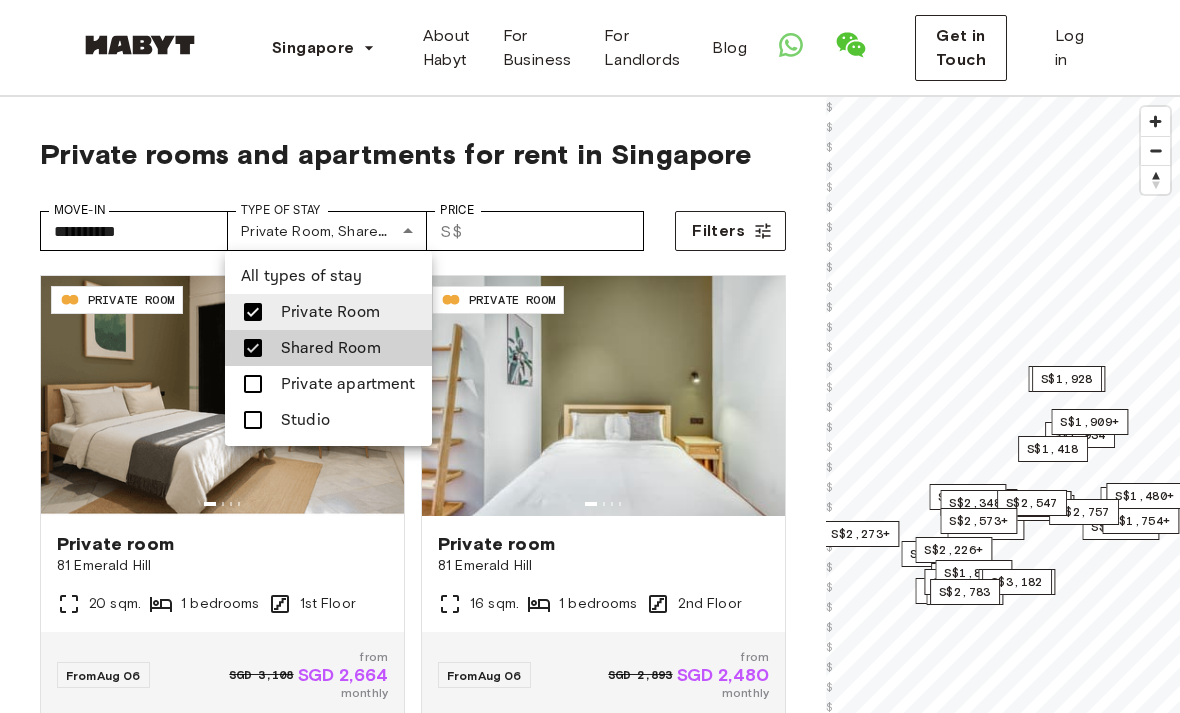 click at bounding box center (253, 312) 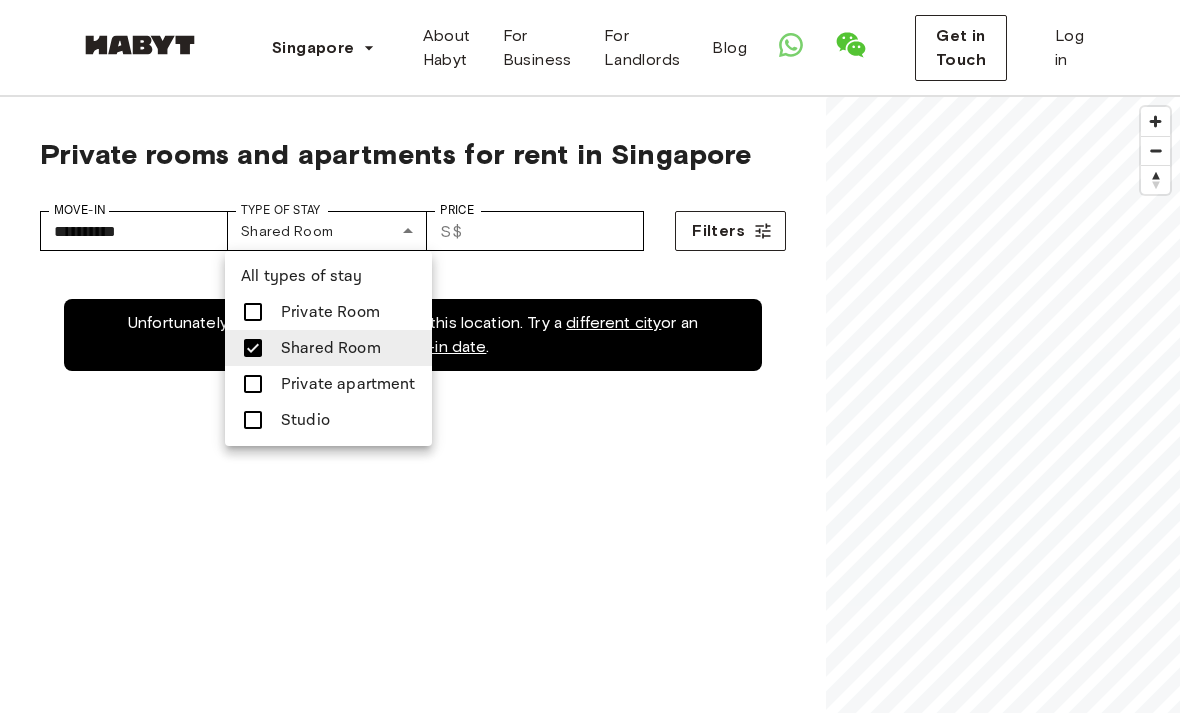 type on "**********" 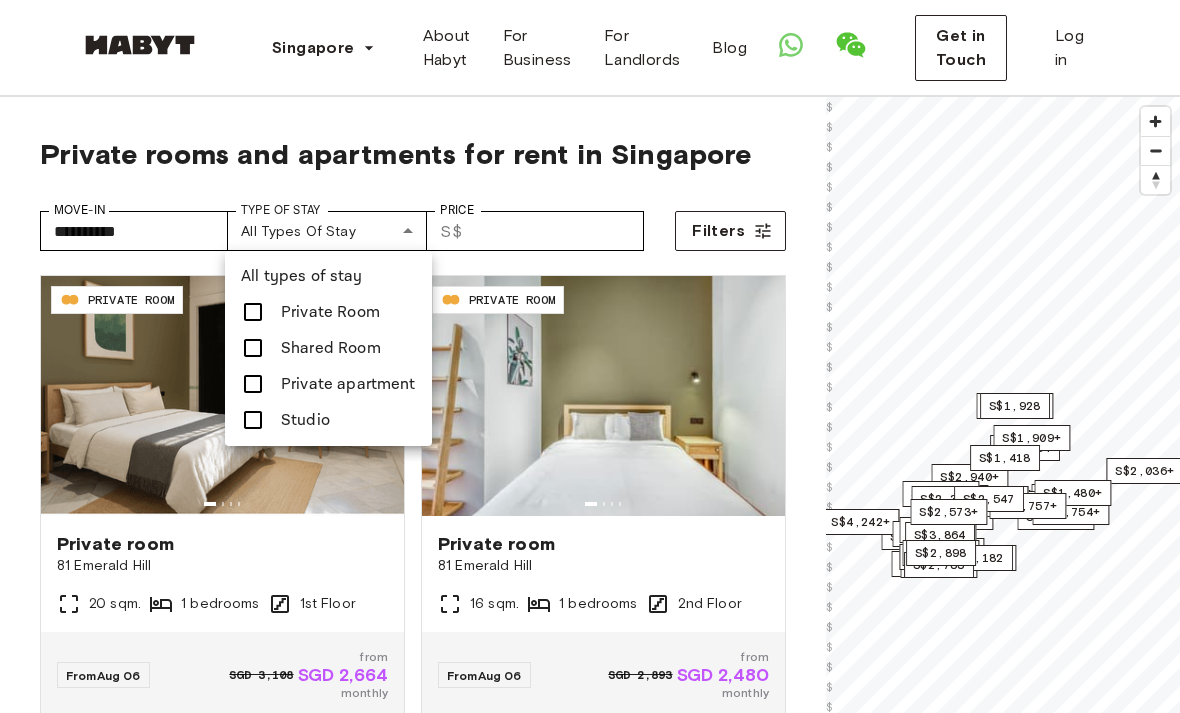click at bounding box center [253, 420] 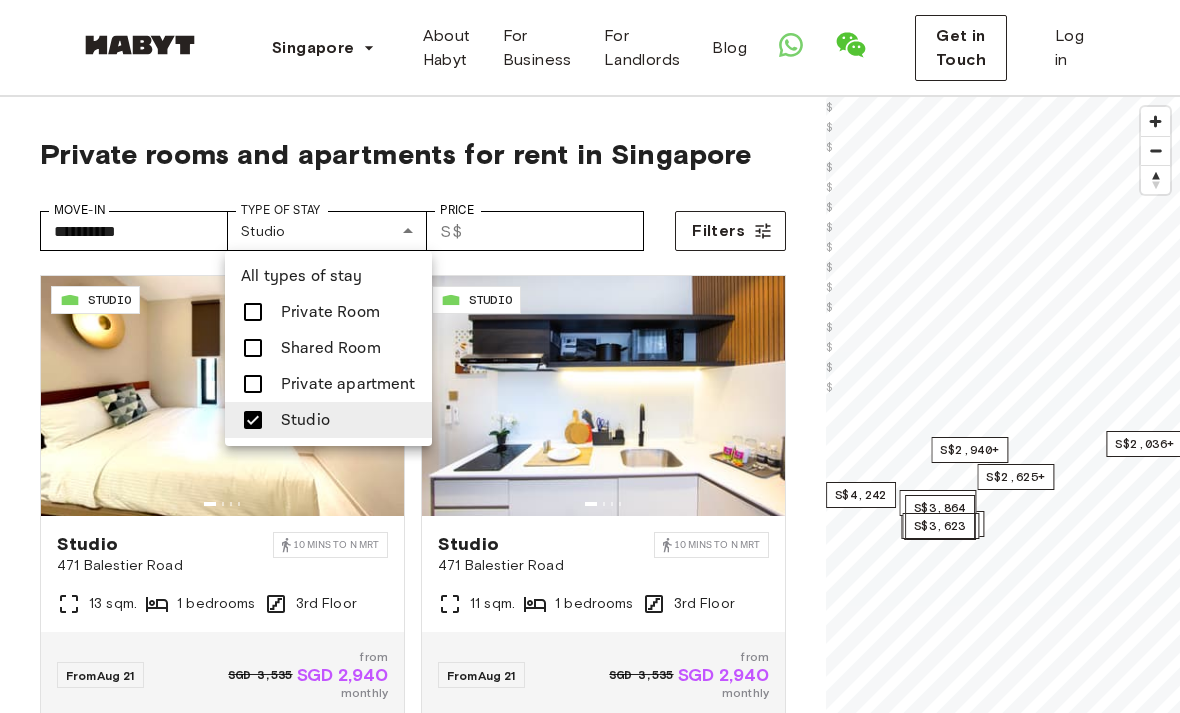 click at bounding box center [590, 356] 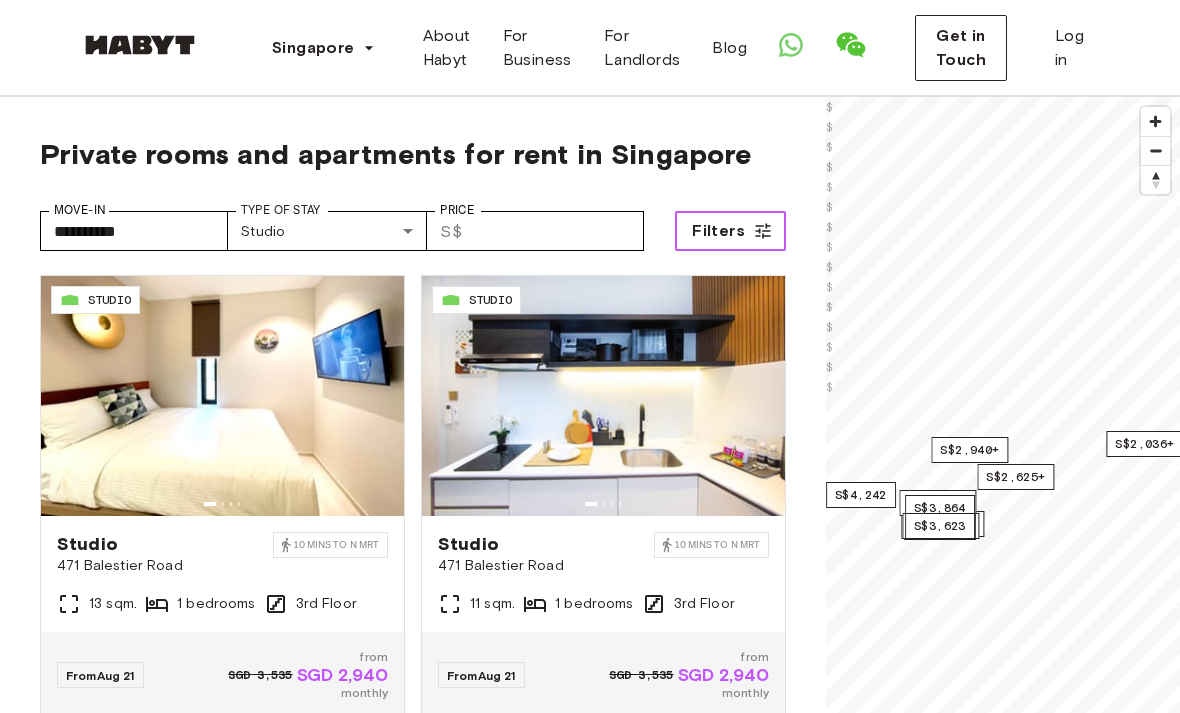 click on "Filters" at bounding box center (730, 231) 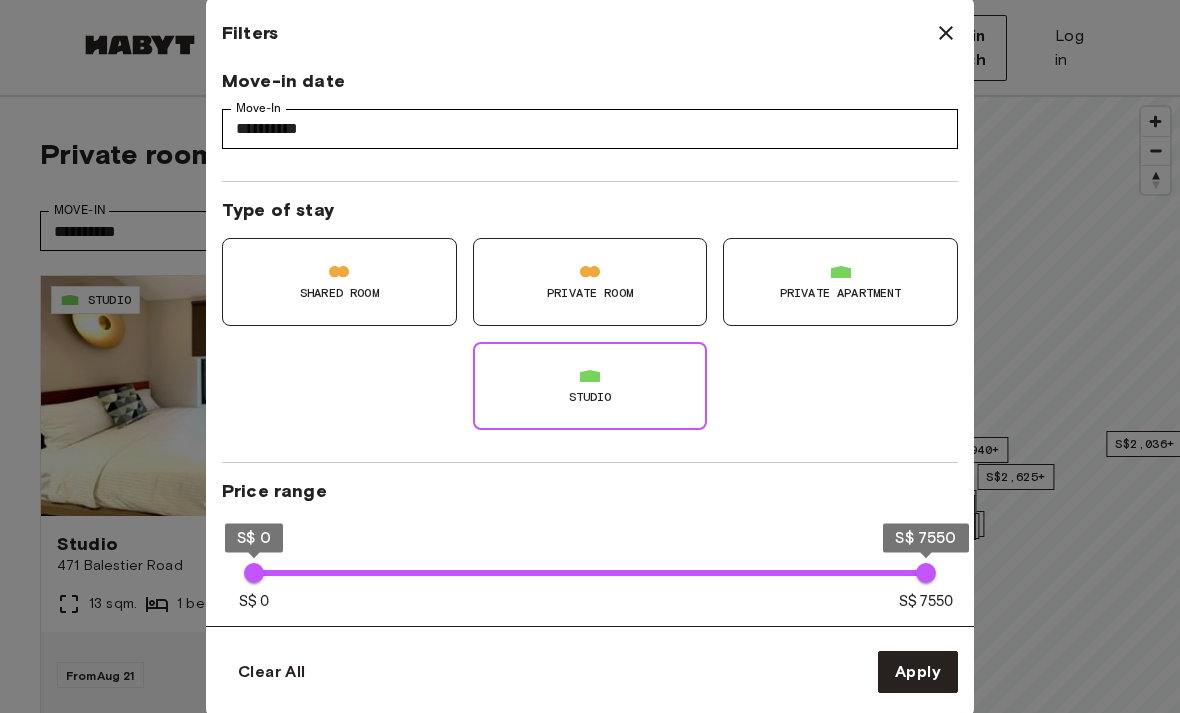 click 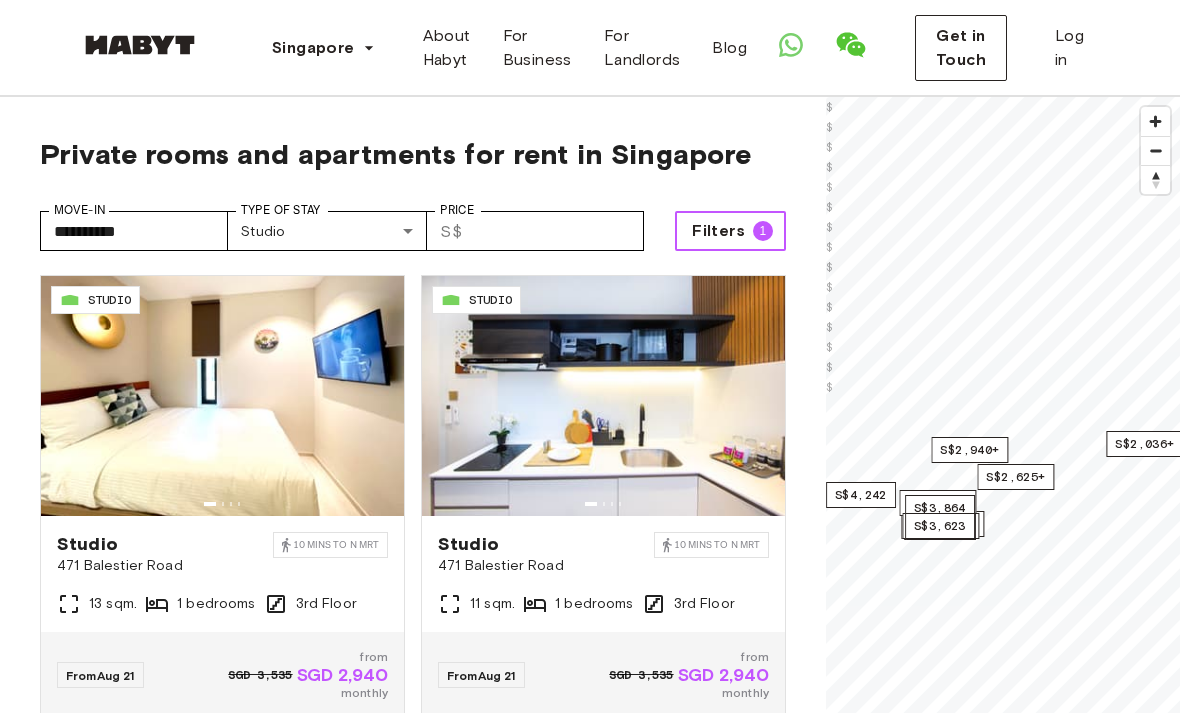 scroll, scrollTop: 0, scrollLeft: 0, axis: both 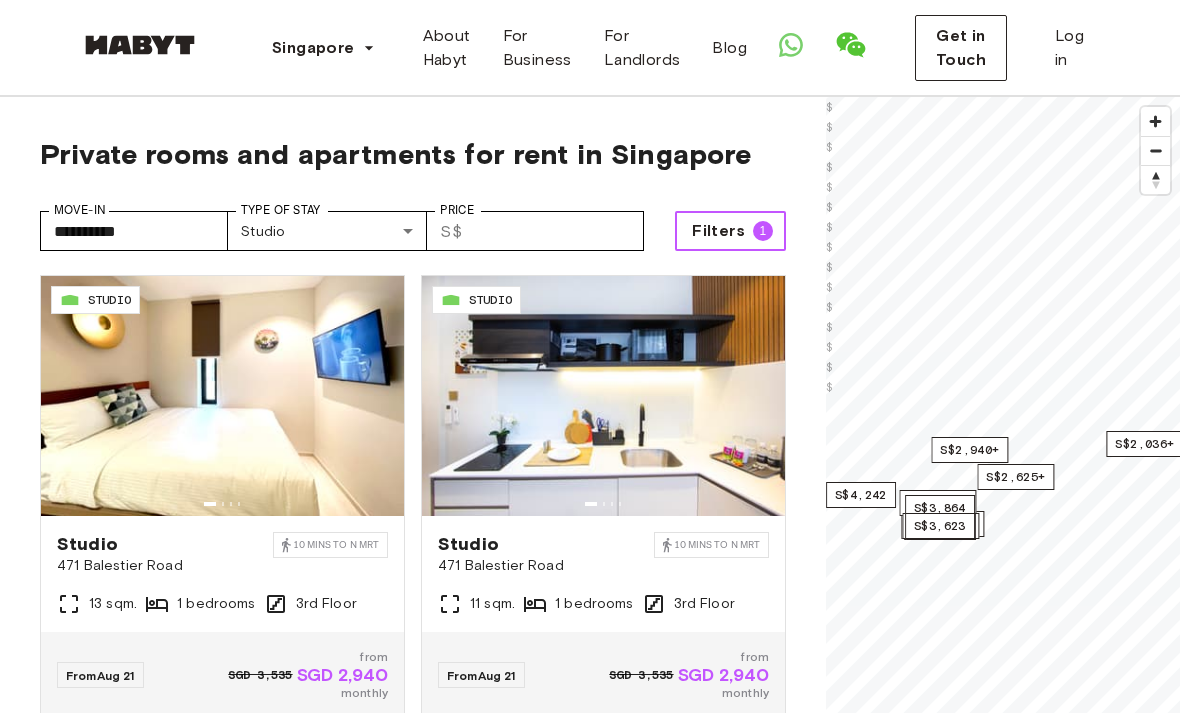 click on "Filters 1" at bounding box center (730, 231) 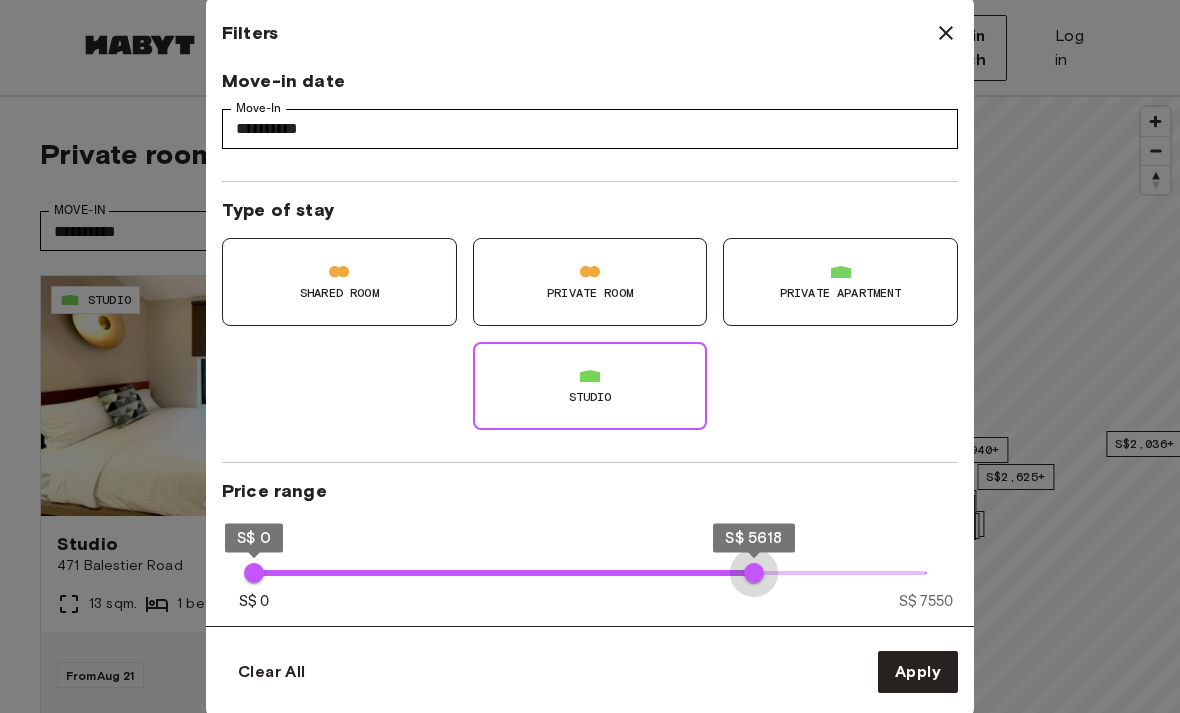 type on "****" 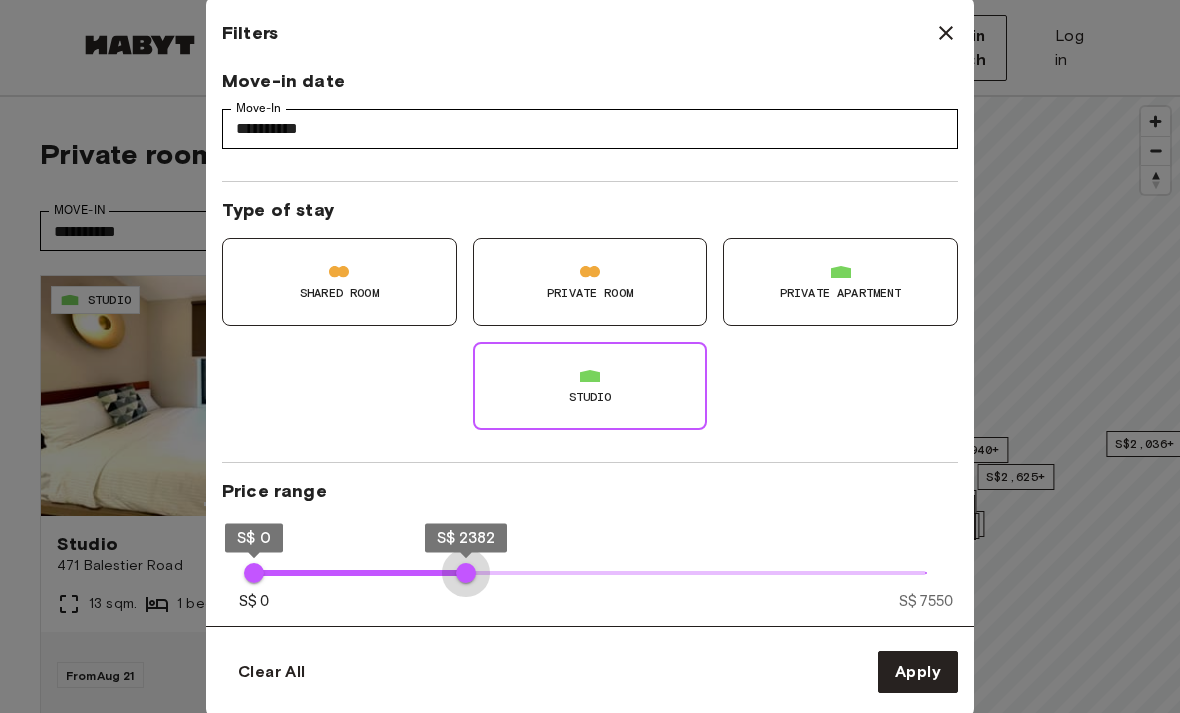type on "****" 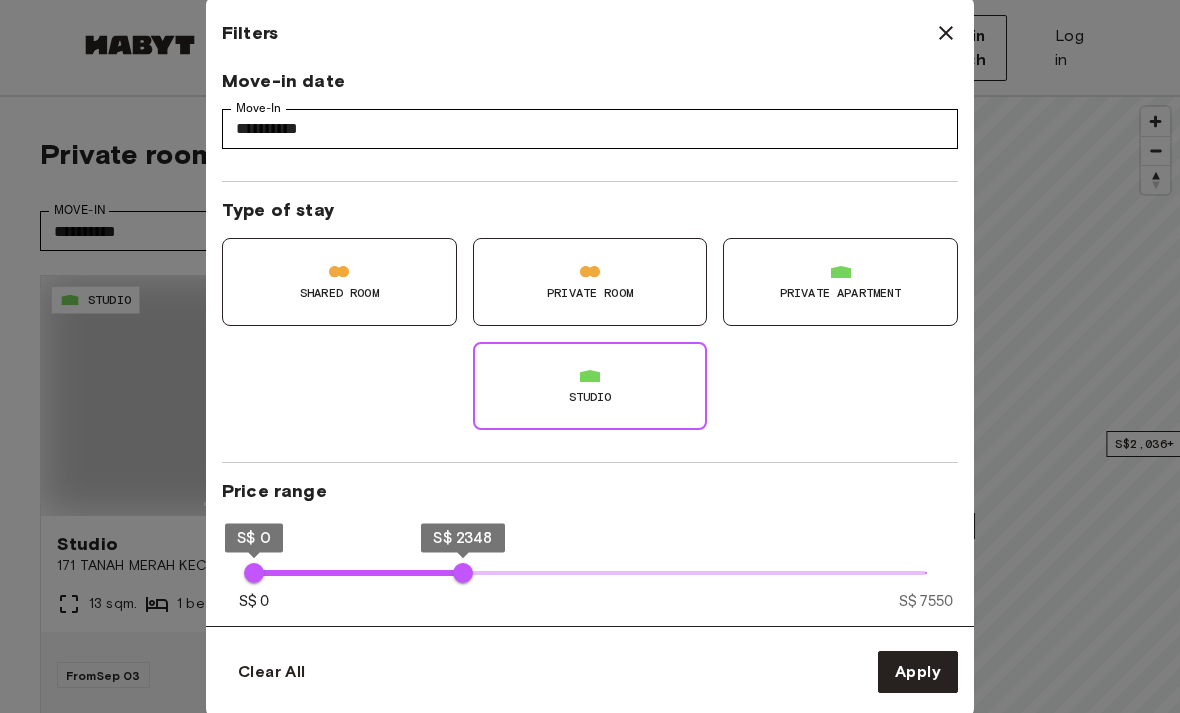 type on "****" 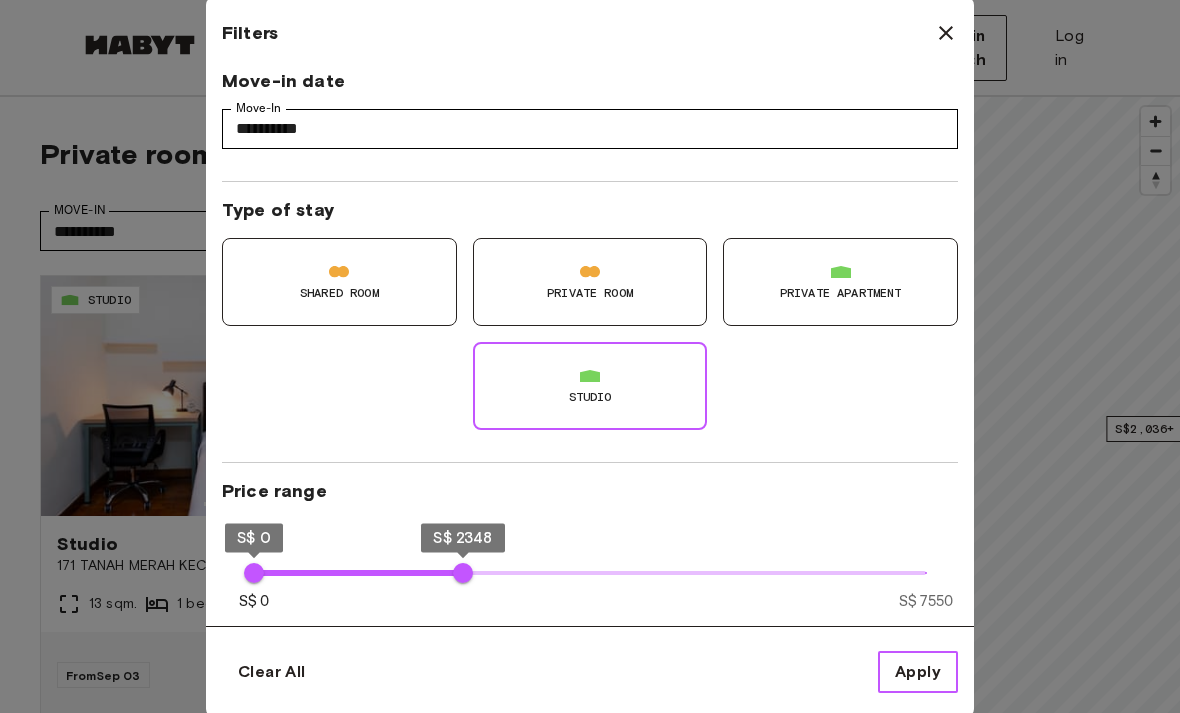 click on "Apply" at bounding box center (918, 672) 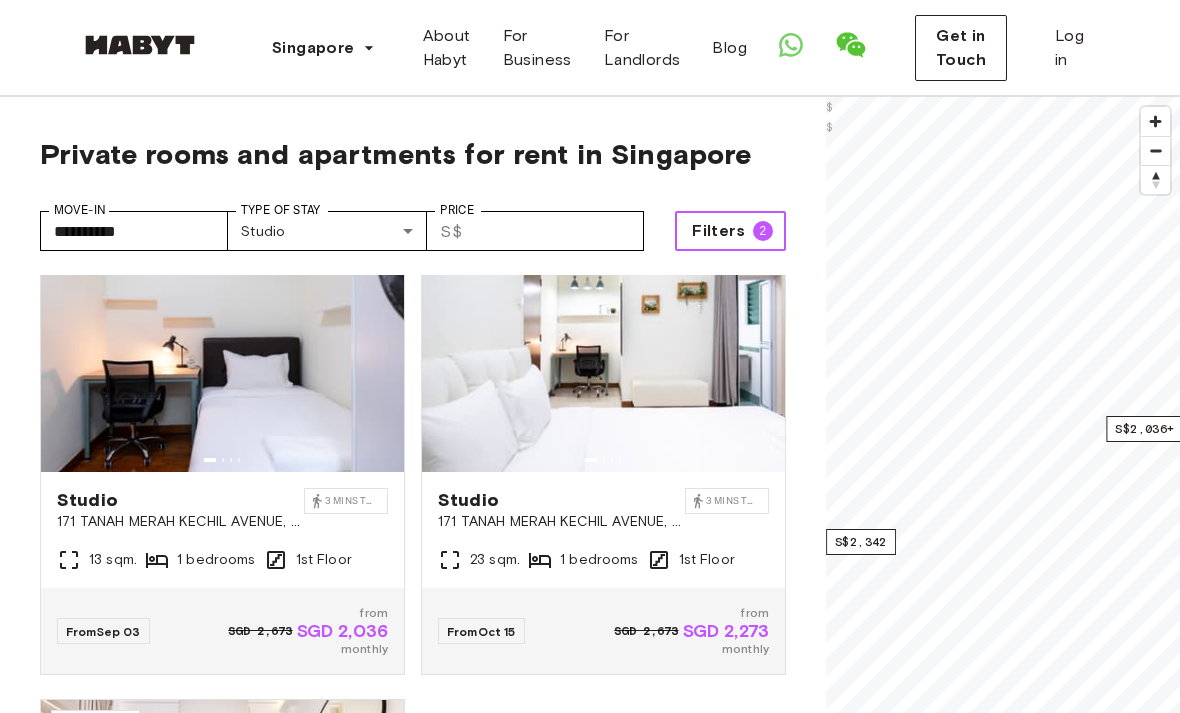 scroll, scrollTop: 45, scrollLeft: 0, axis: vertical 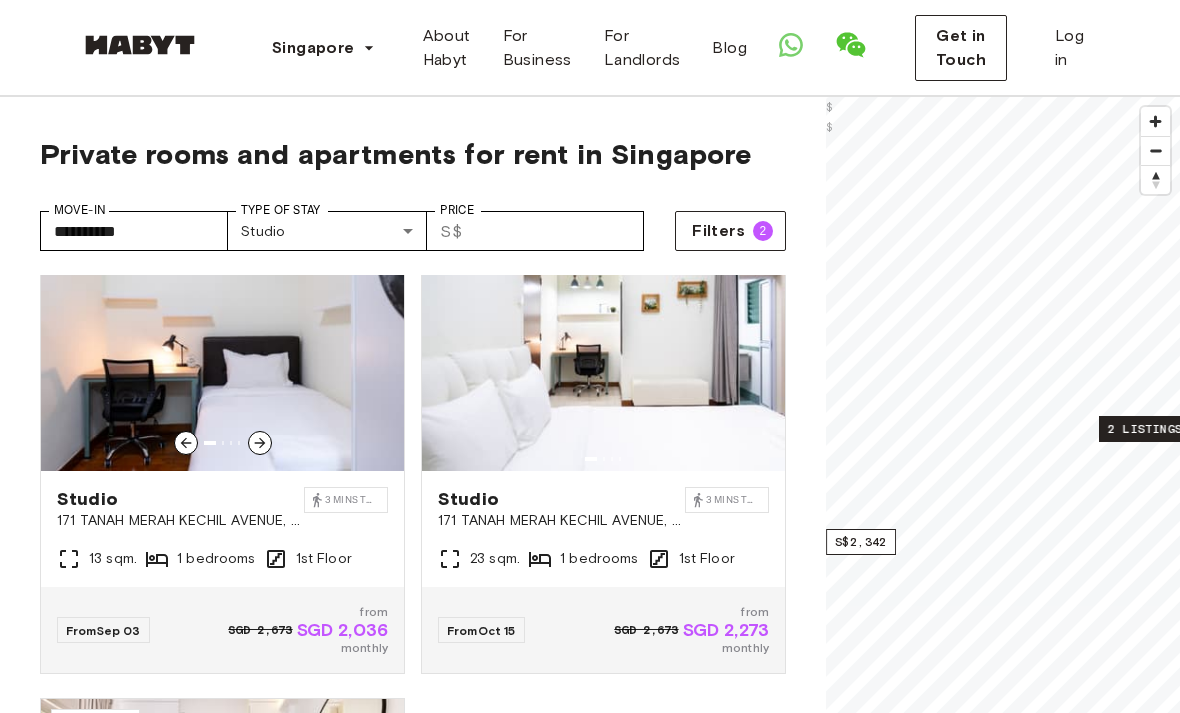 click on "From  Sep 03 SGD 2,673 from SGD 2,036 monthly" at bounding box center (222, 630) 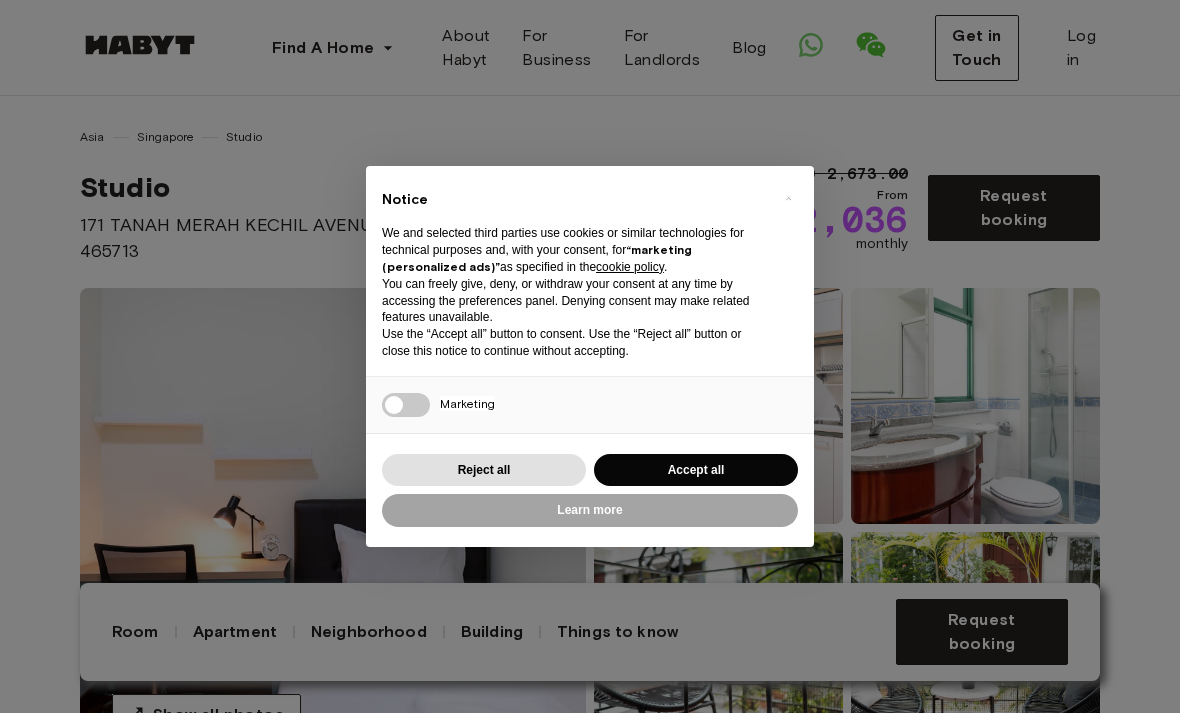 scroll, scrollTop: 0, scrollLeft: 0, axis: both 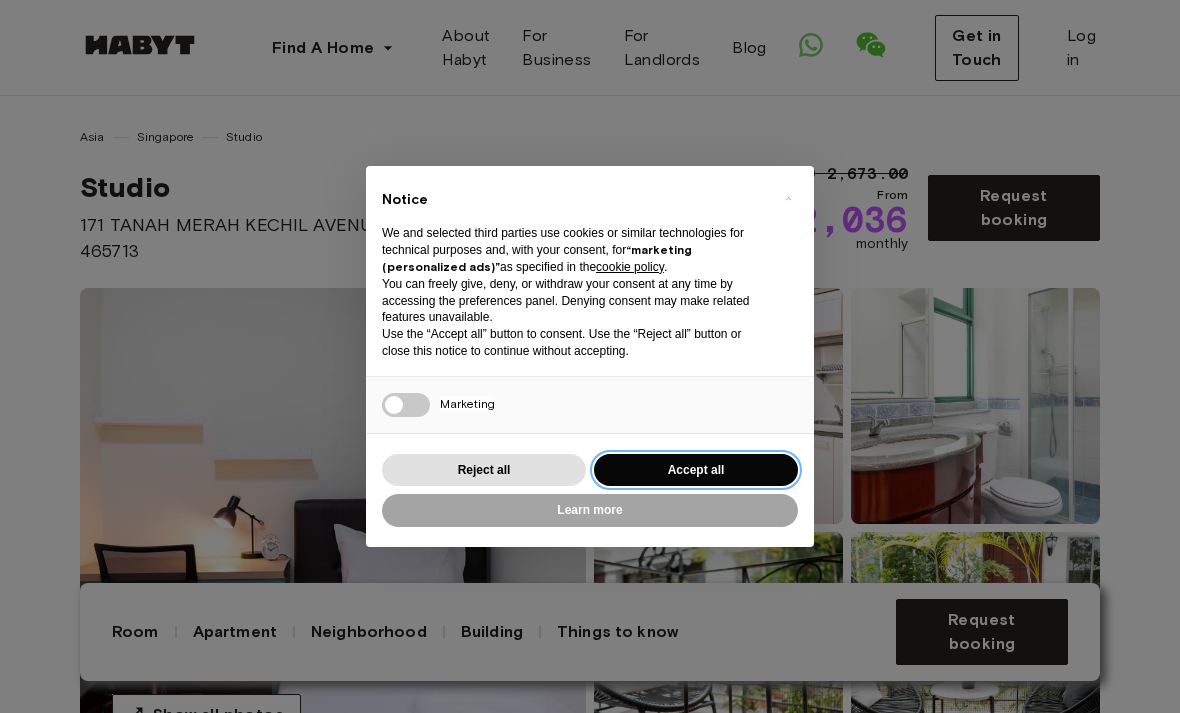 click on "Accept all" at bounding box center (696, 470) 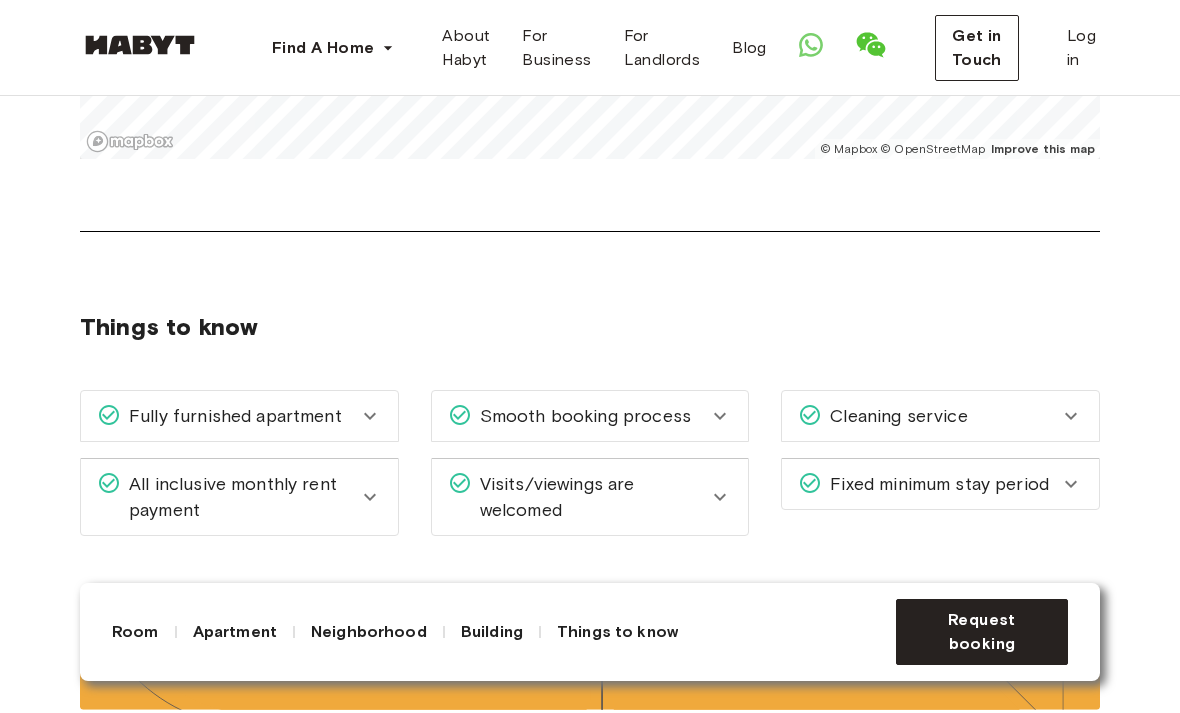 scroll, scrollTop: 2298, scrollLeft: 0, axis: vertical 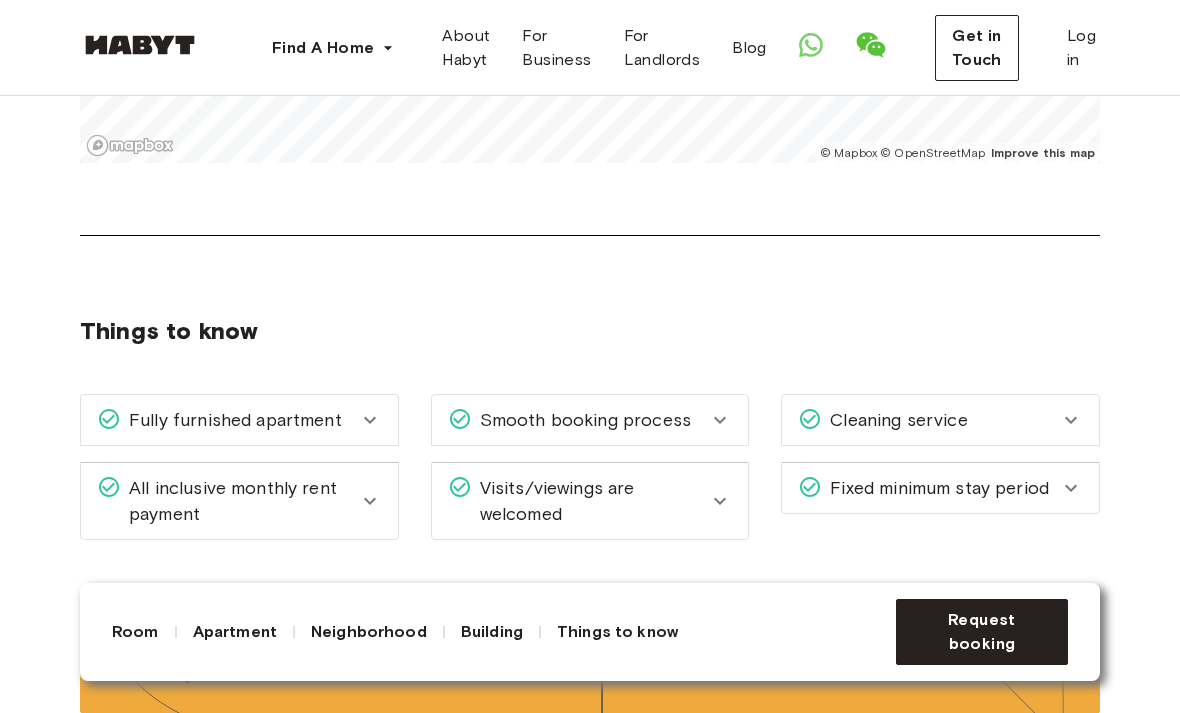 click 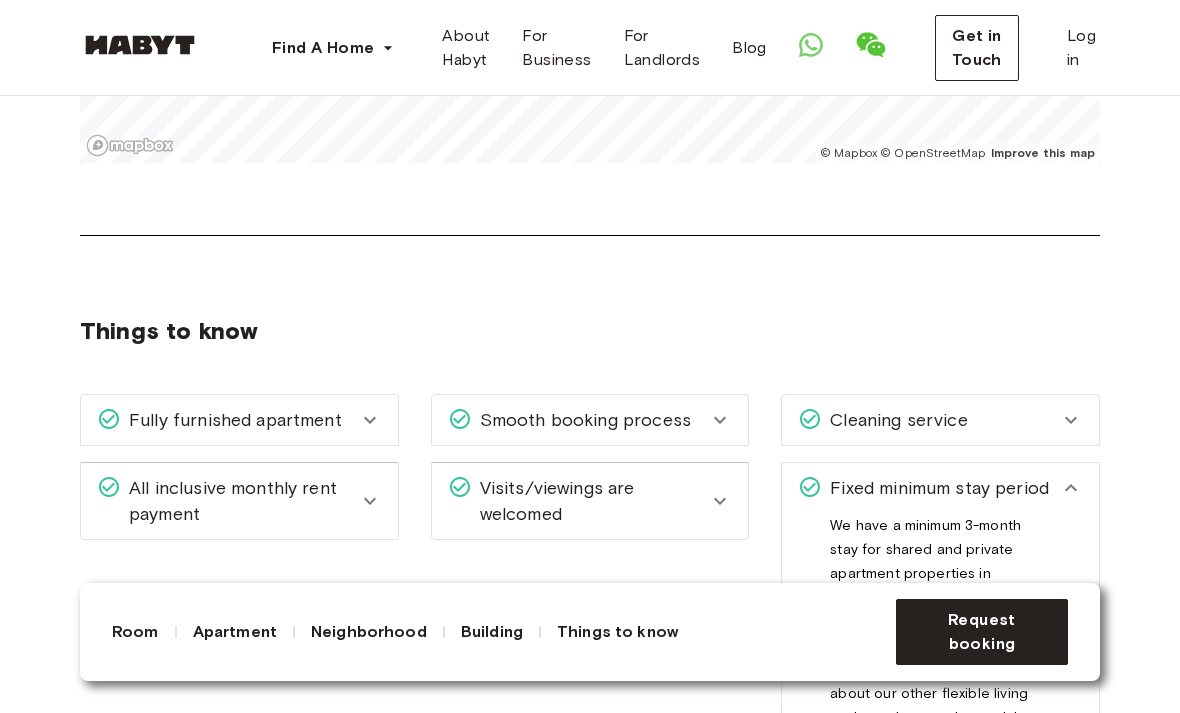 click 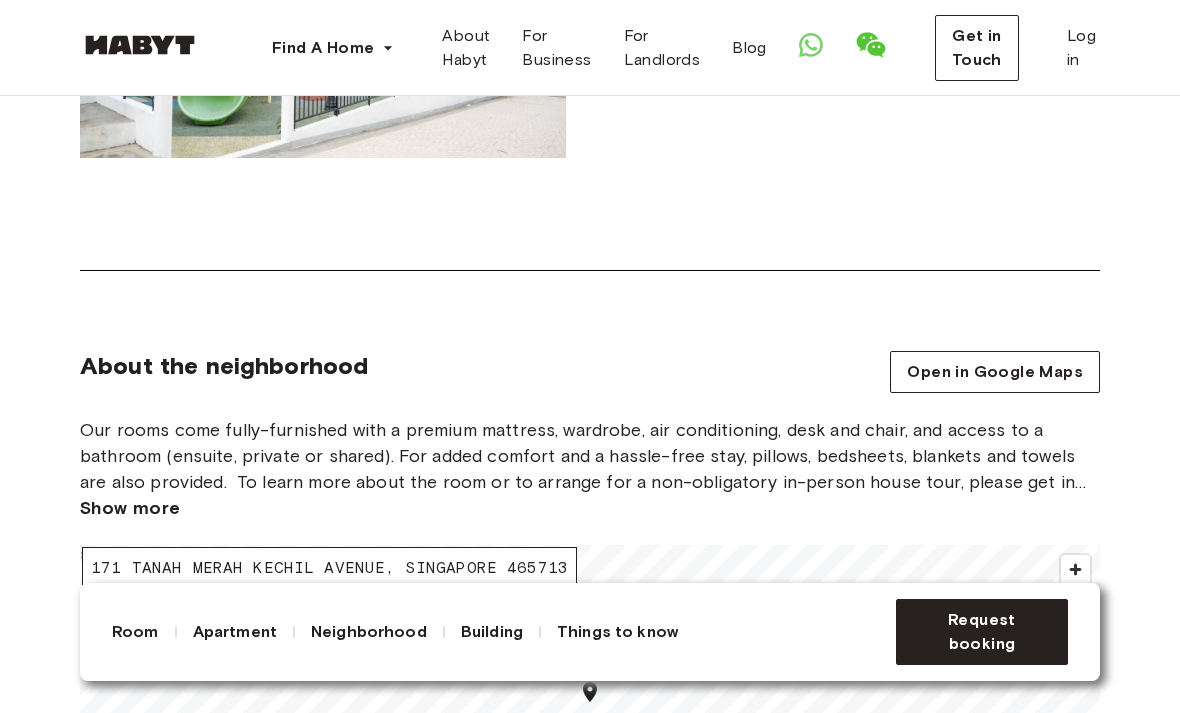 scroll, scrollTop: 1560, scrollLeft: 0, axis: vertical 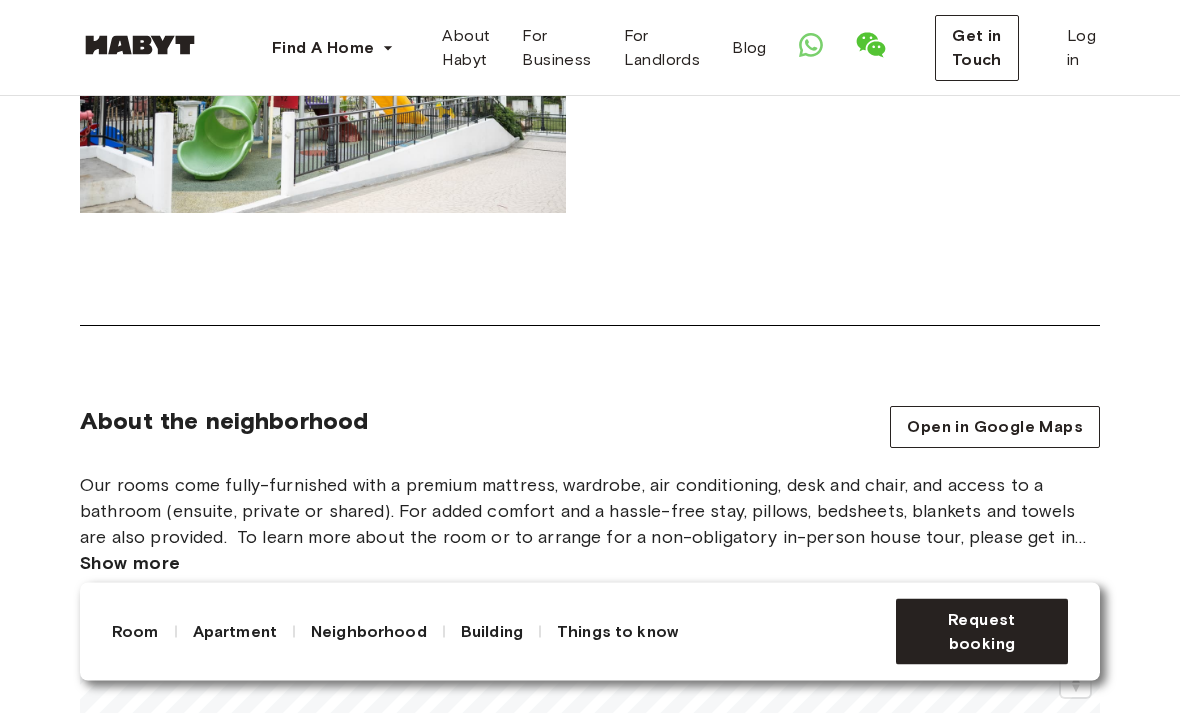 click on "here" at bounding box center [940, 564] 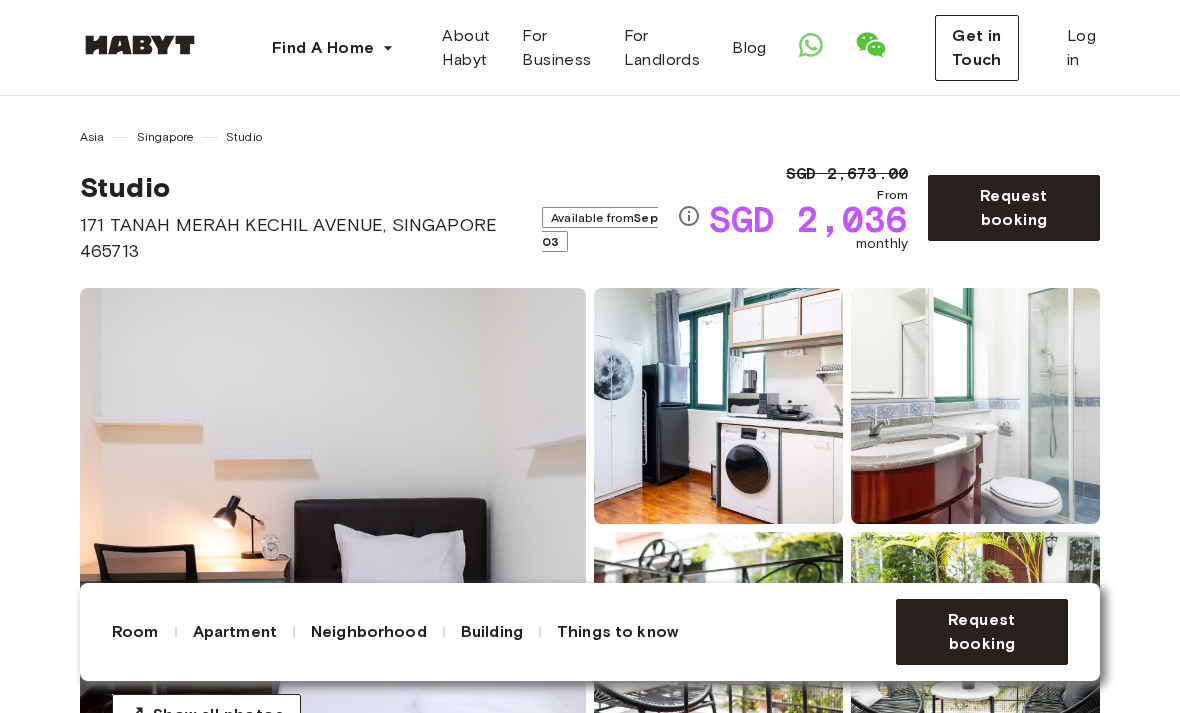 scroll, scrollTop: 1561, scrollLeft: 0, axis: vertical 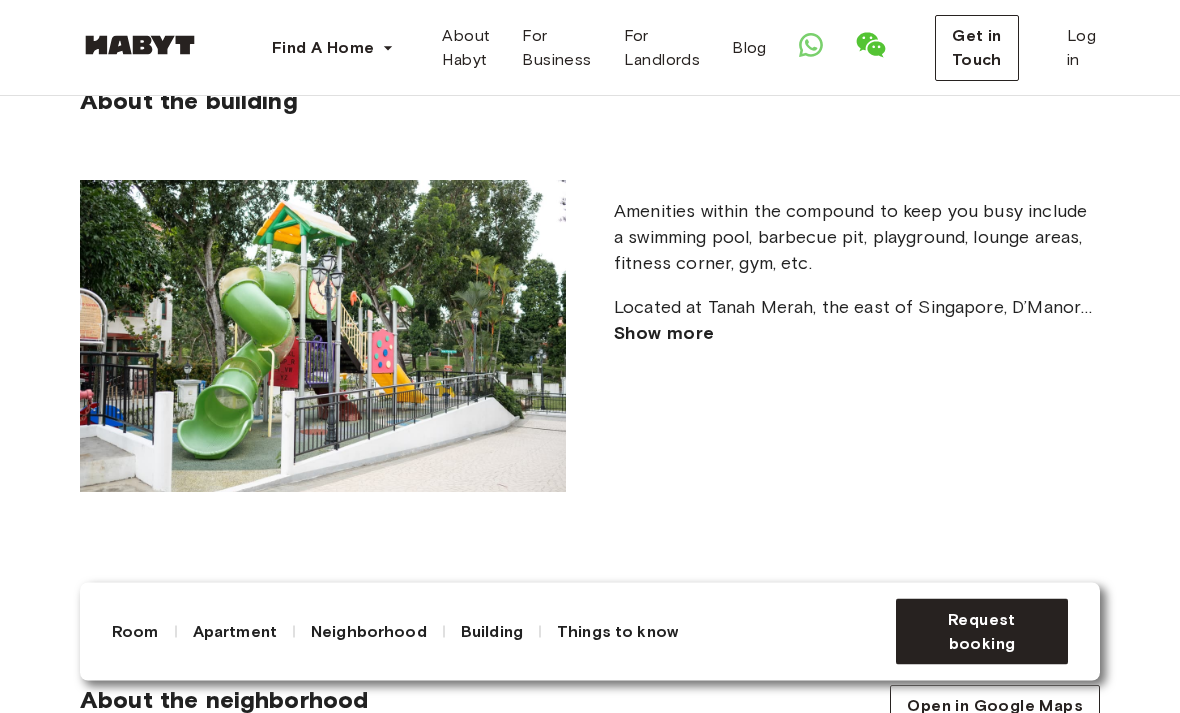 click on "Amenities within the compound to keep you busy include a swimming pool, barbecue pit, playground, lounge areas, fitness corner, gym, etc.  Located at [LOCATION], the east of [LOCATION], D’Manor offers convenient access to [COMPANY], [COMPANY], [COMPANY], [COMPANY], [COMPANY] and many others.  For your daily needs, venture out of the gated community and you’ll find the well-known [BRAND] and [BRAND]. If you can’t quite find what you need or want, a short train ride will lead you to [LOCATION], [LOCATION] or [LOCATION] for more options.  Show more" at bounding box center (857, 337) 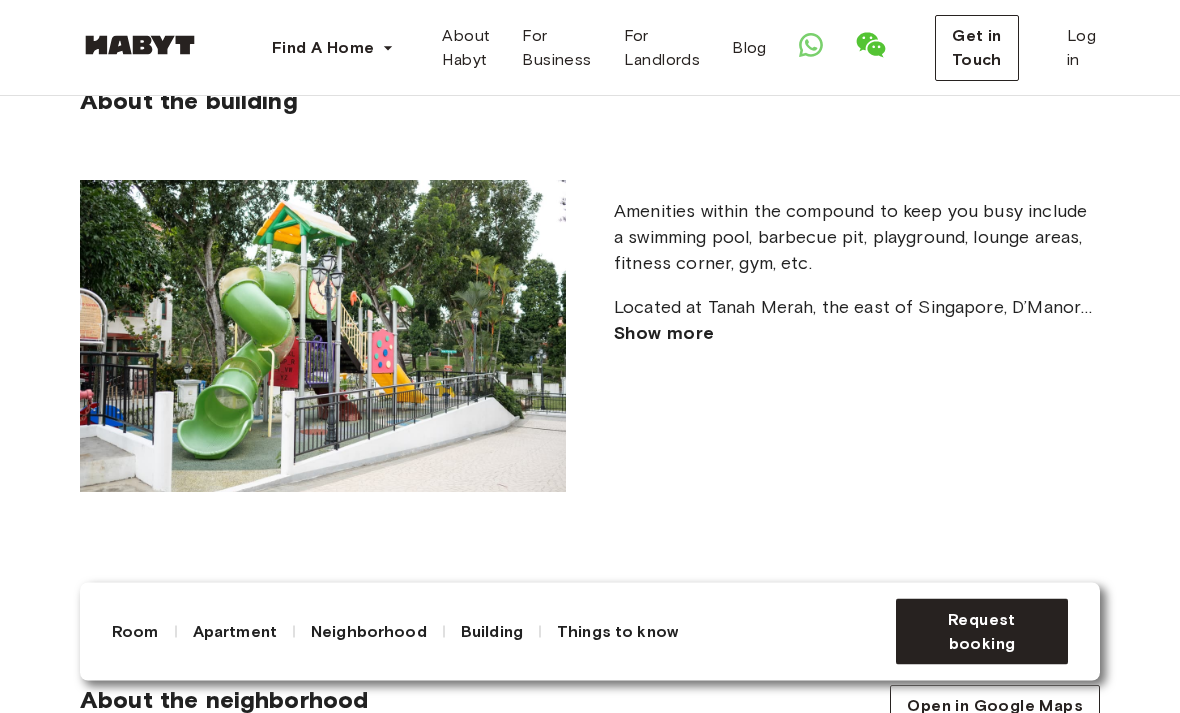 click on "Show more" at bounding box center (664, 334) 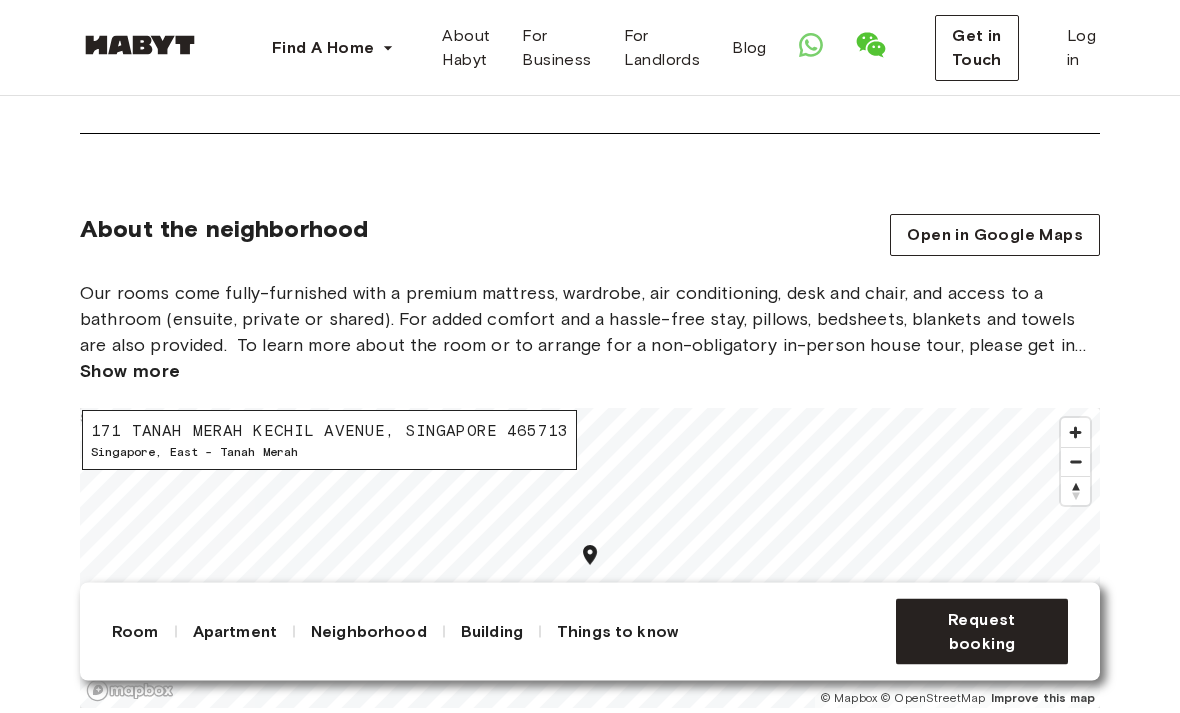 scroll, scrollTop: 1971, scrollLeft: 0, axis: vertical 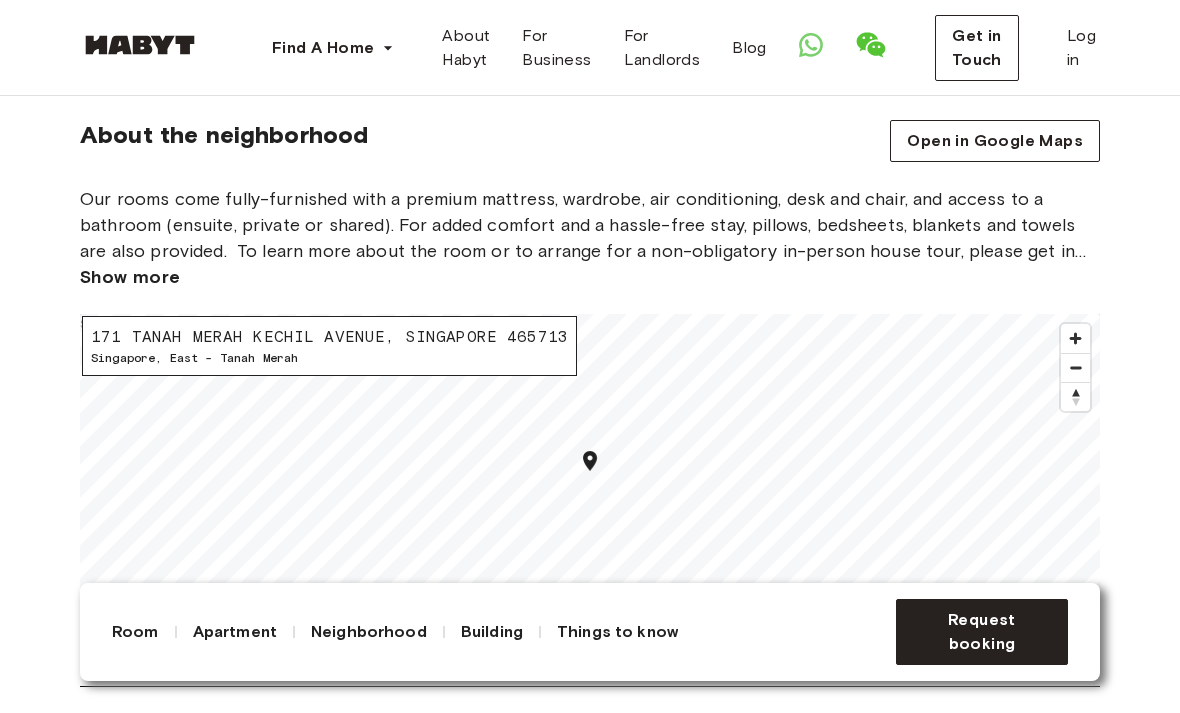 click on "Show more" at bounding box center [130, 277] 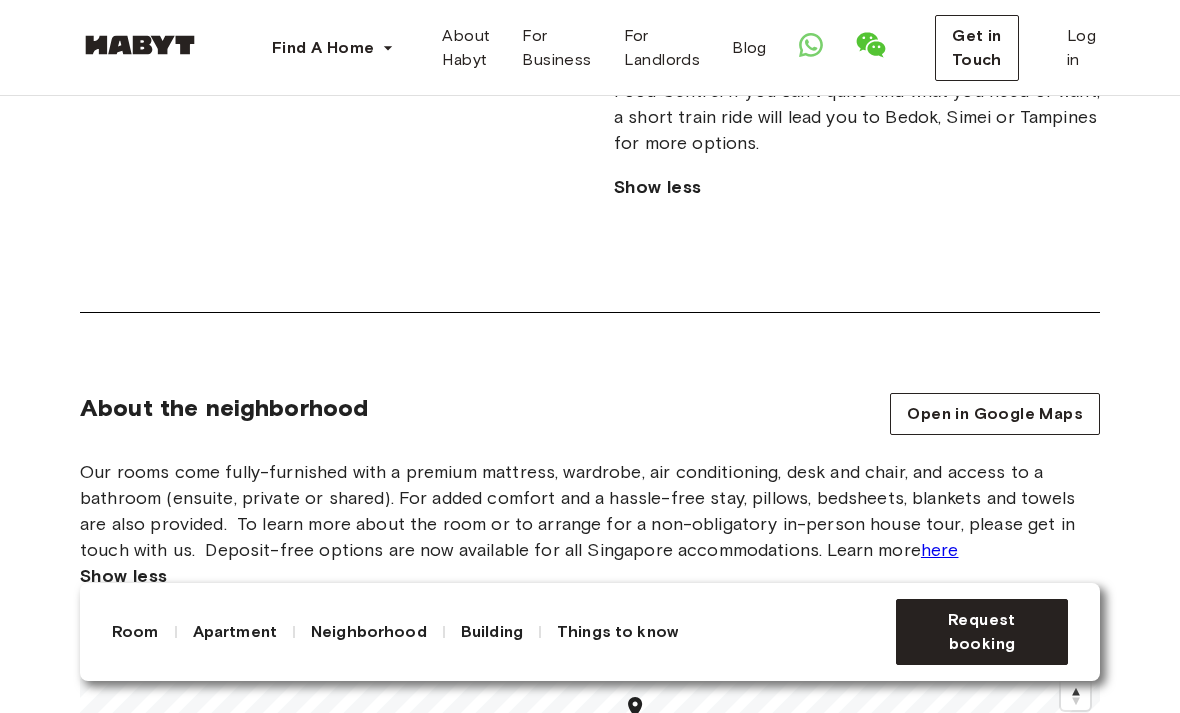 scroll, scrollTop: 1699, scrollLeft: 0, axis: vertical 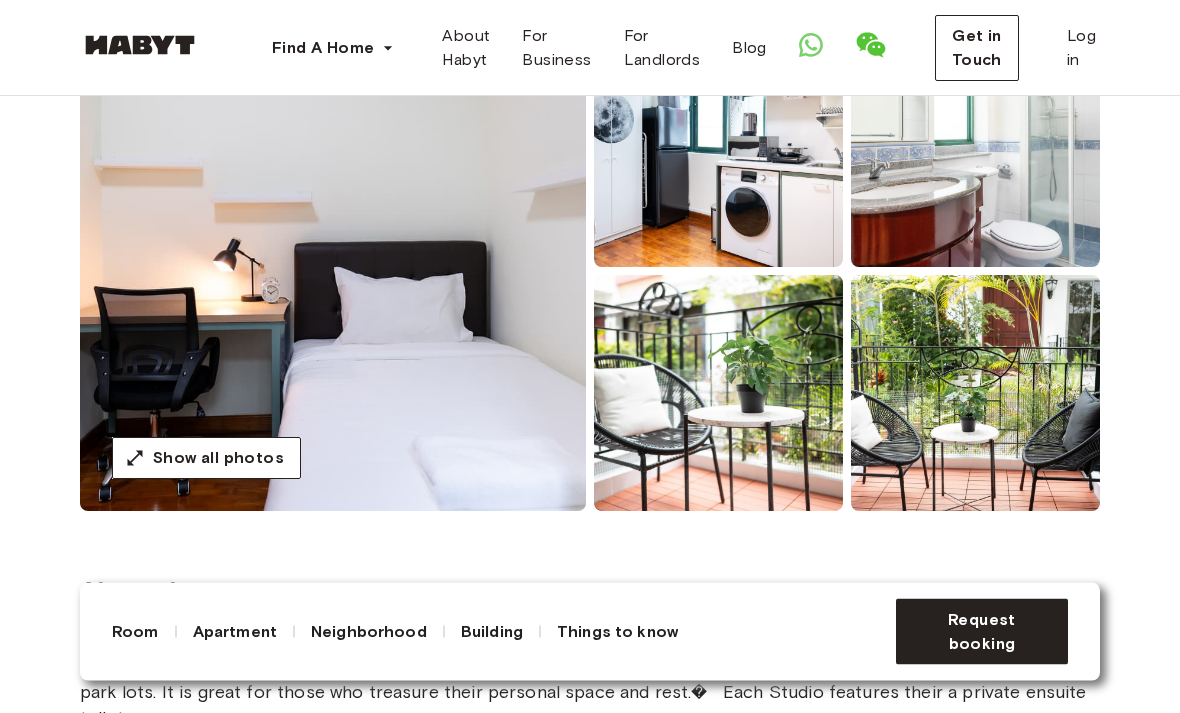 click at bounding box center [333, 272] 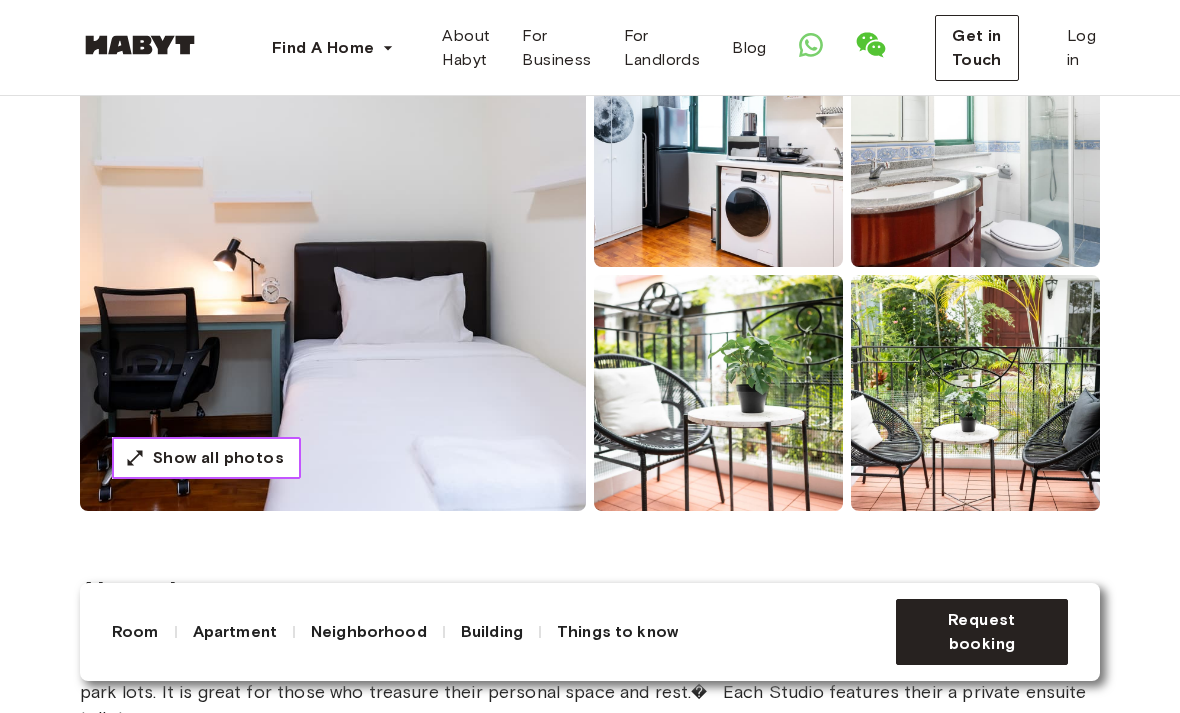click on "Show all photos" at bounding box center [218, 458] 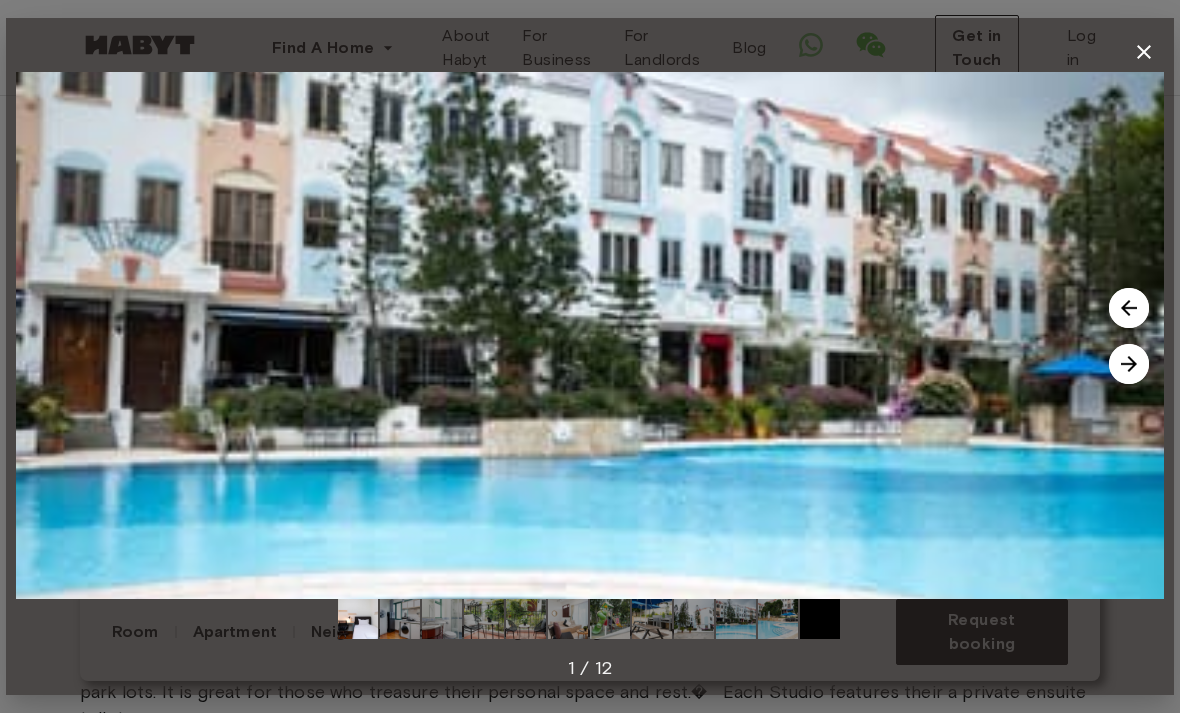 click 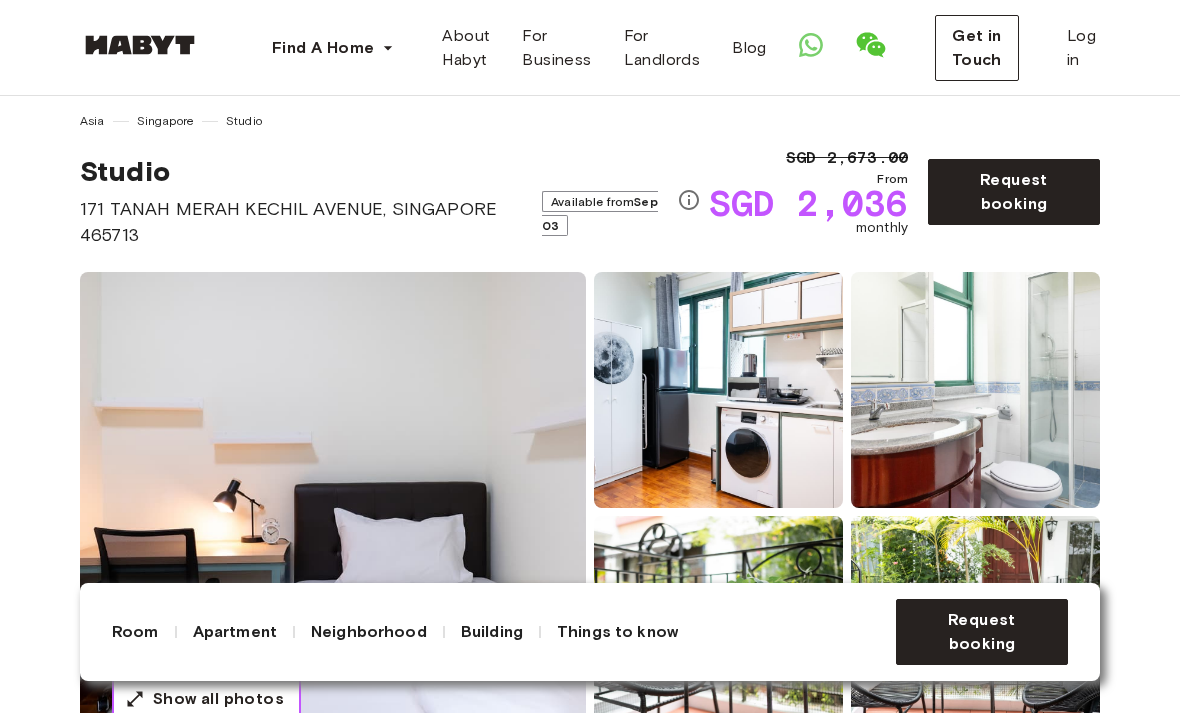 scroll, scrollTop: 0, scrollLeft: 0, axis: both 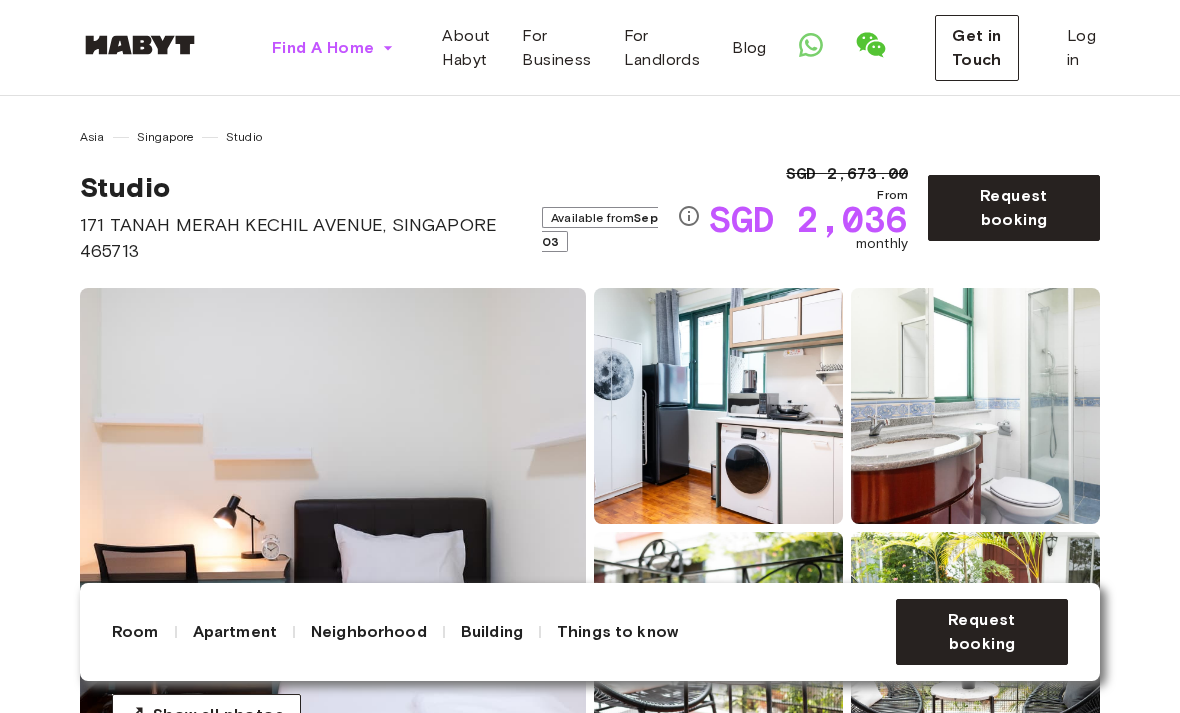 click 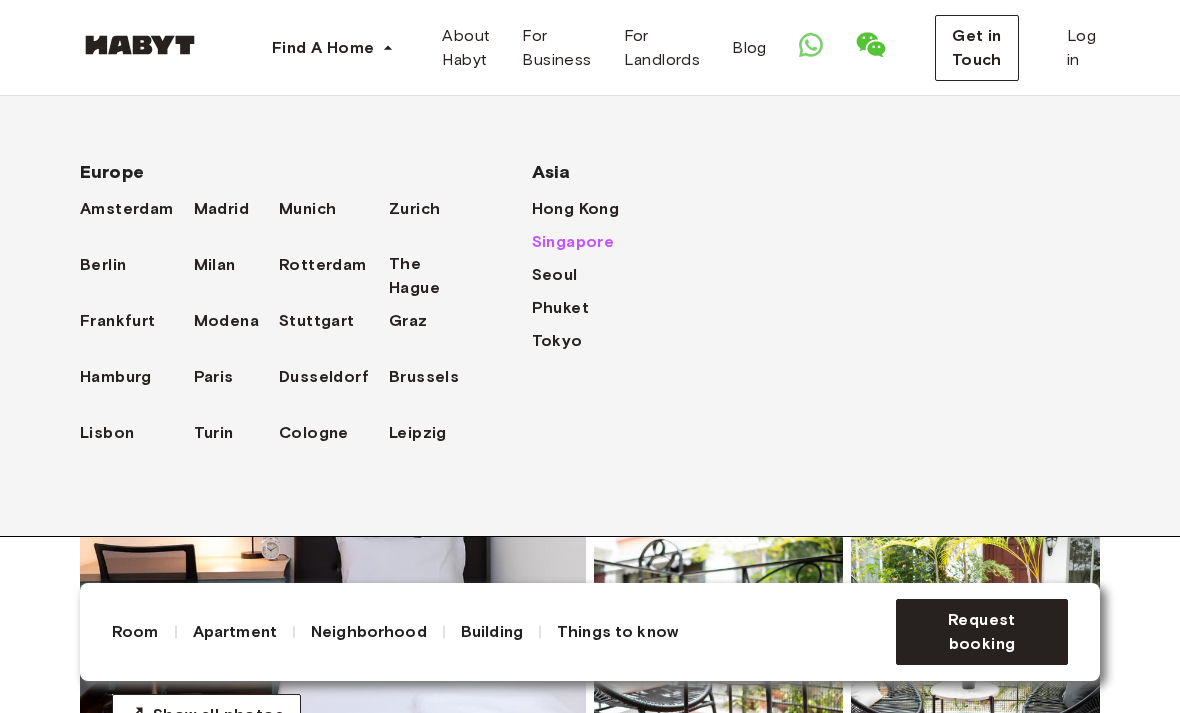 click on "Singapore" at bounding box center (573, 242) 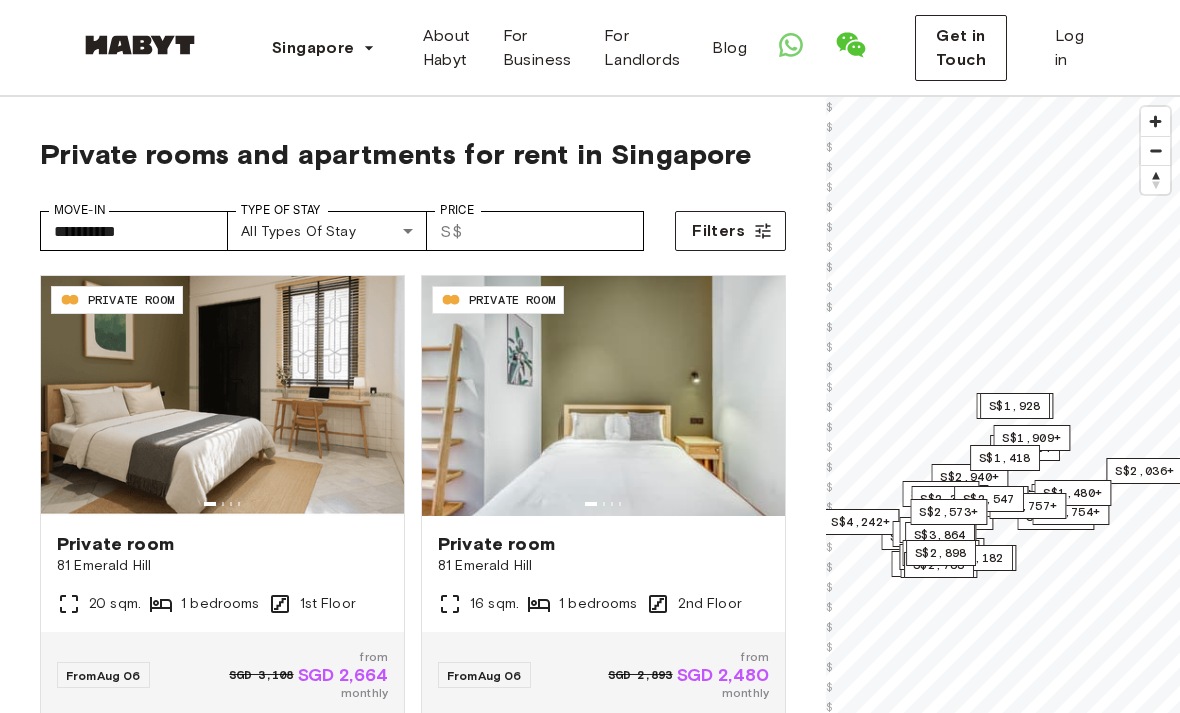click on "**********" at bounding box center [413, 542] 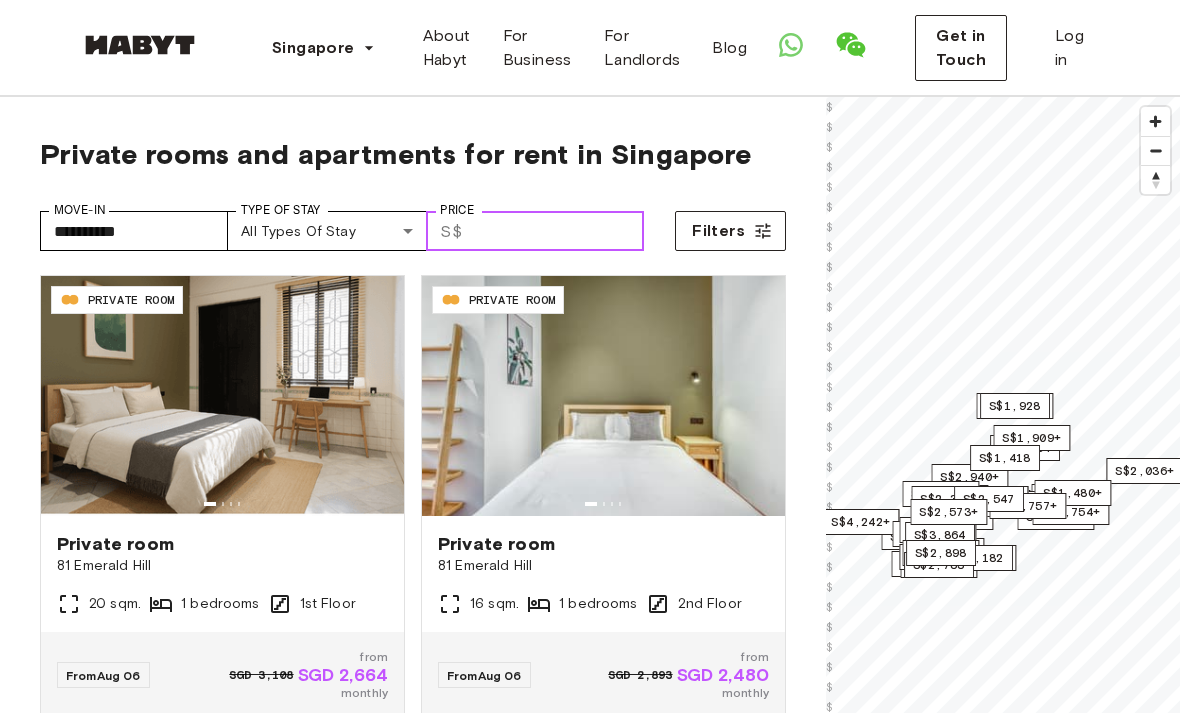 click on "Price" at bounding box center [557, 231] 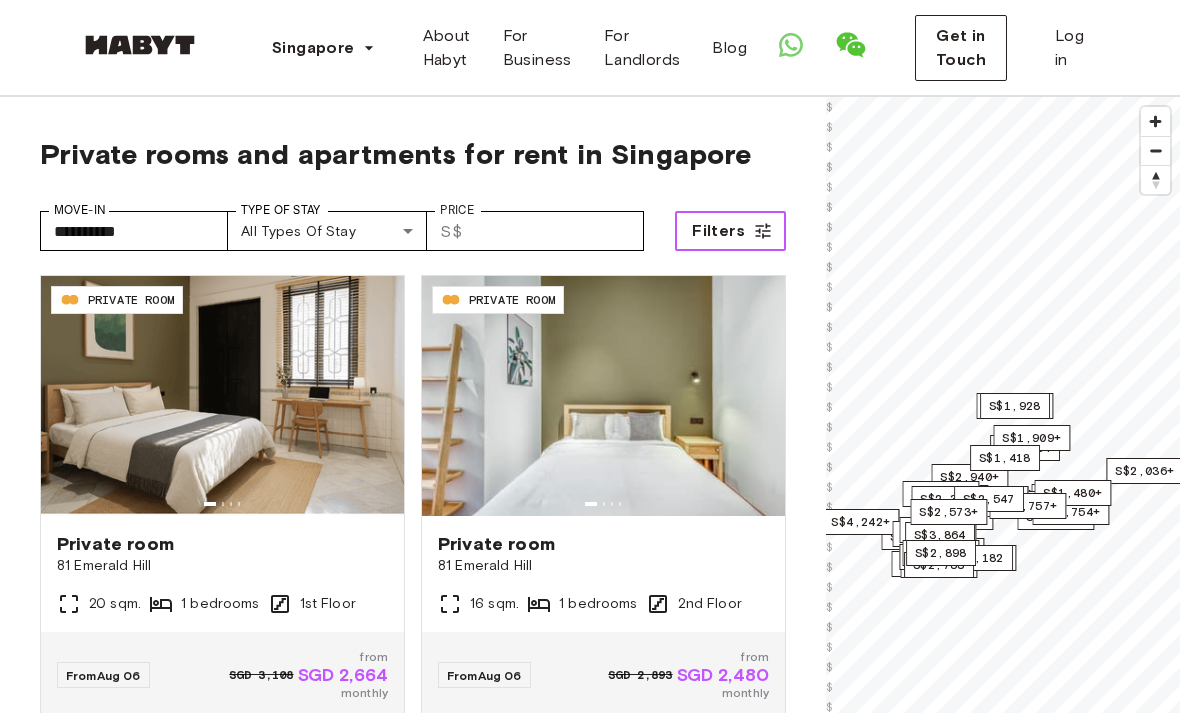 click 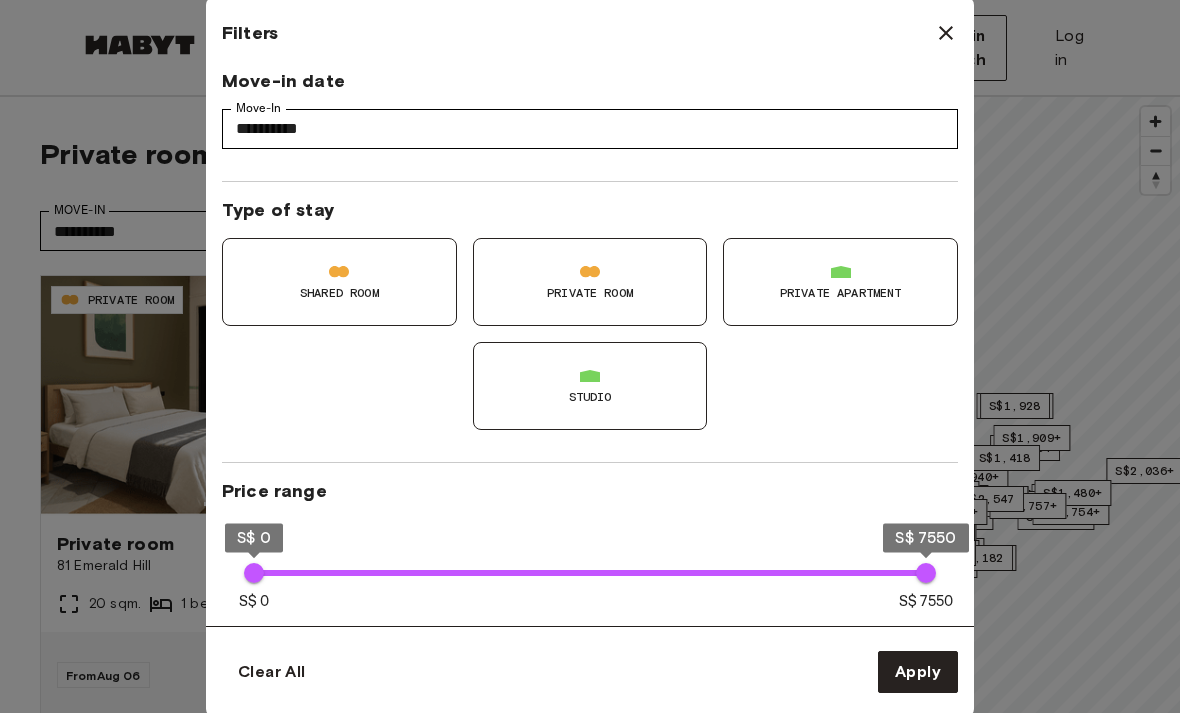 click on "Studio" at bounding box center (590, 397) 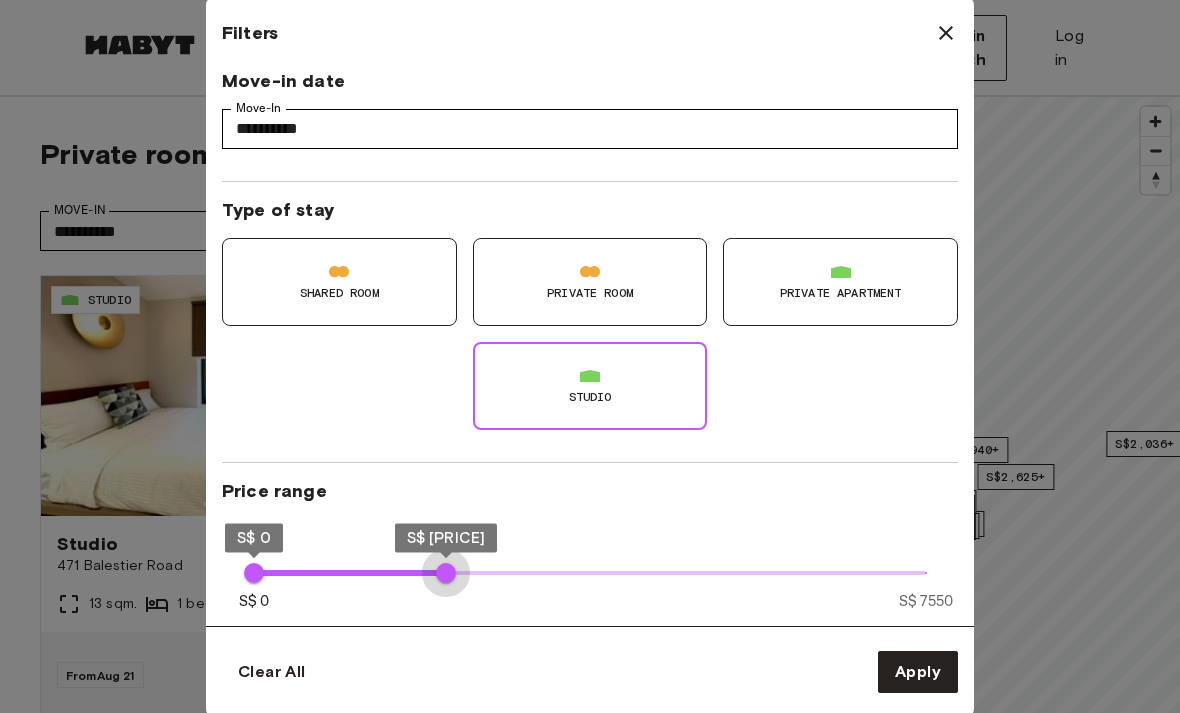 type on "****" 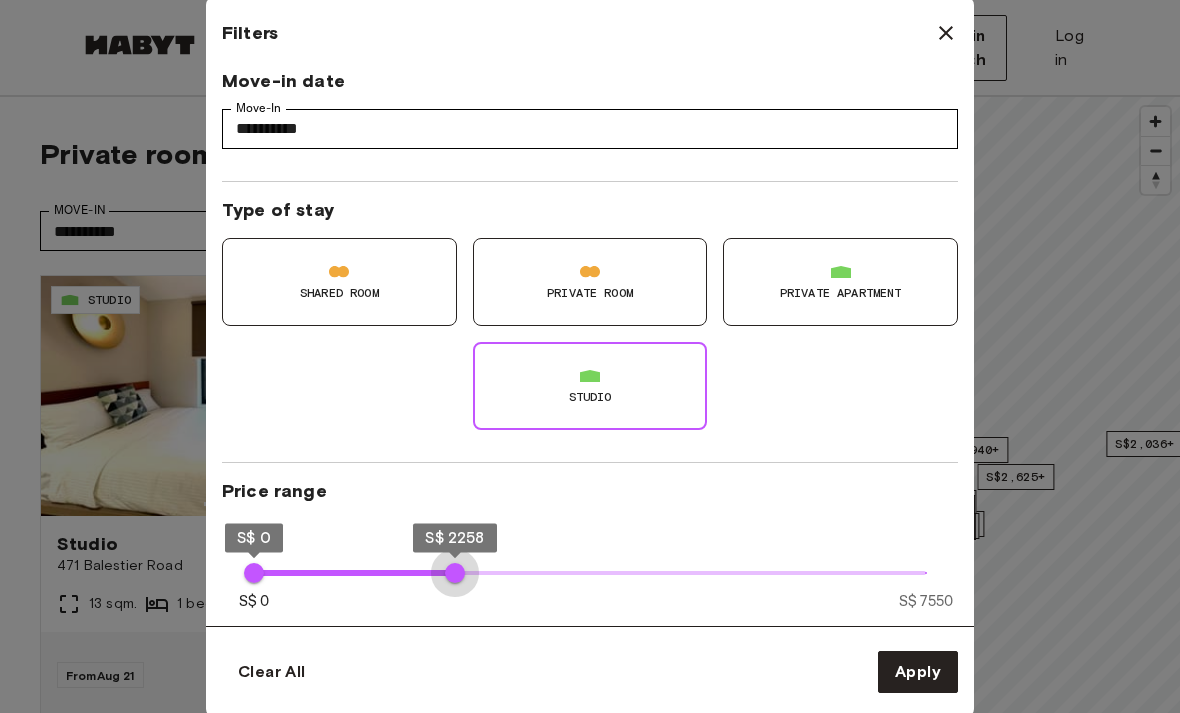 type on "****" 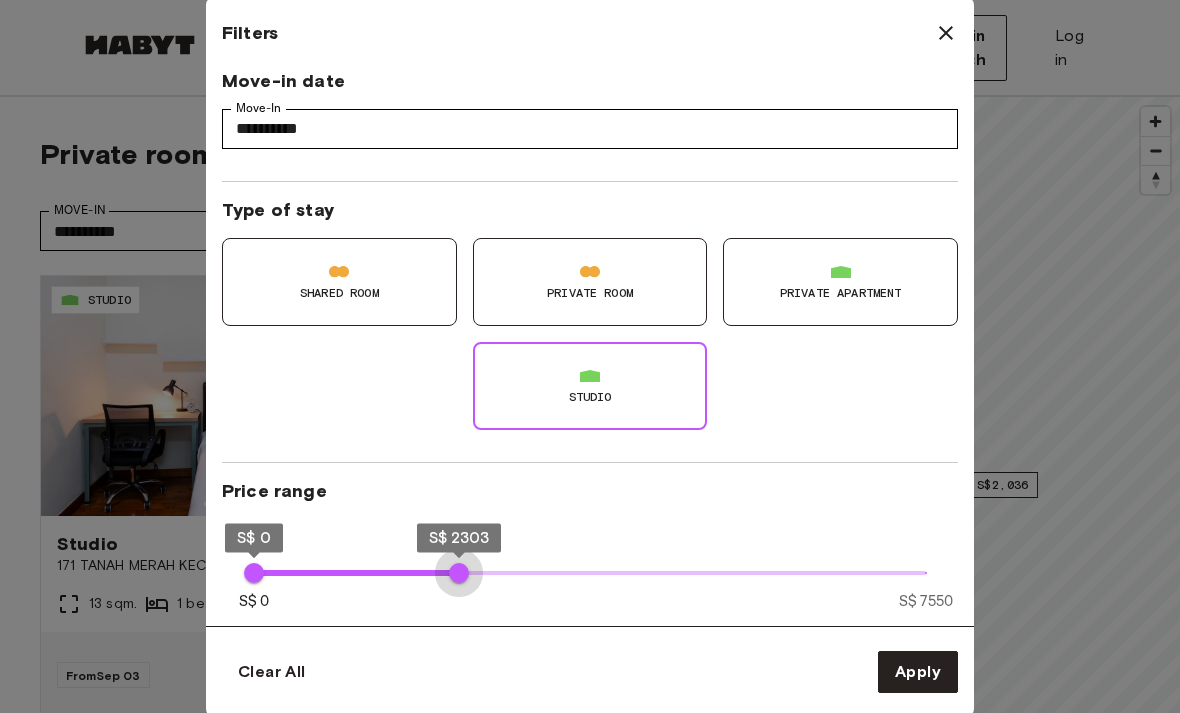 type on "****" 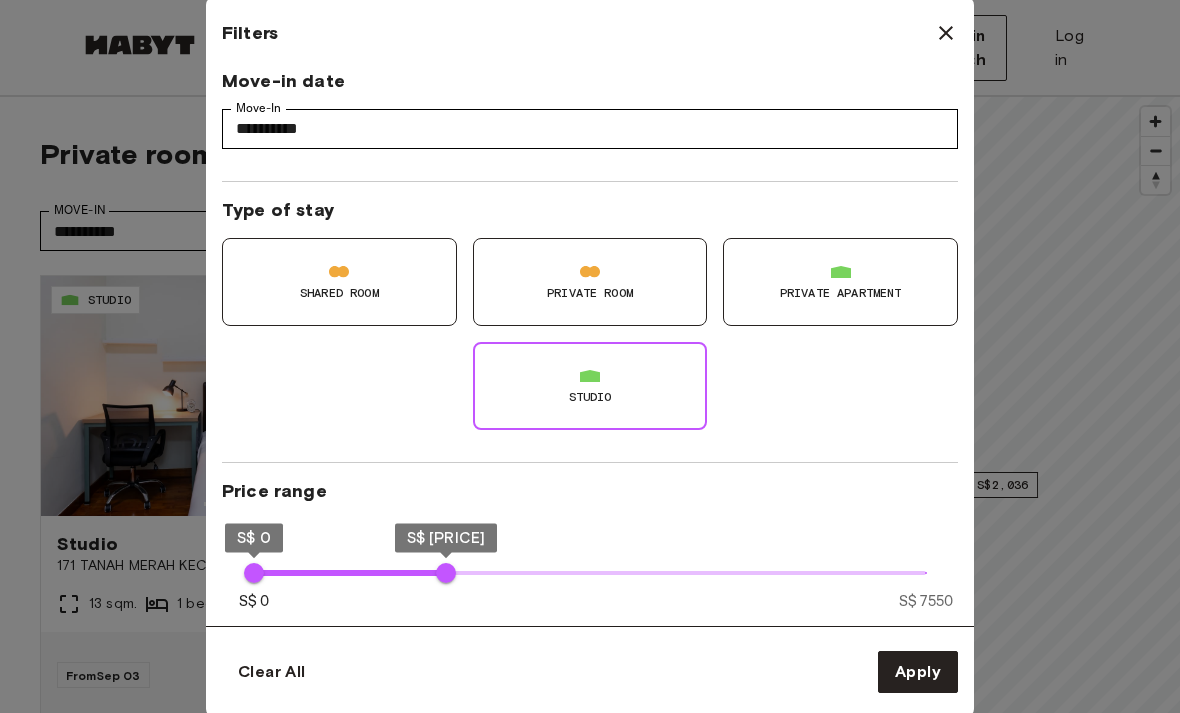 click on "S$ [PRICE] S$ [PRICE] S$ [PRICE] S$ [PRICE]" at bounding box center [590, 573] 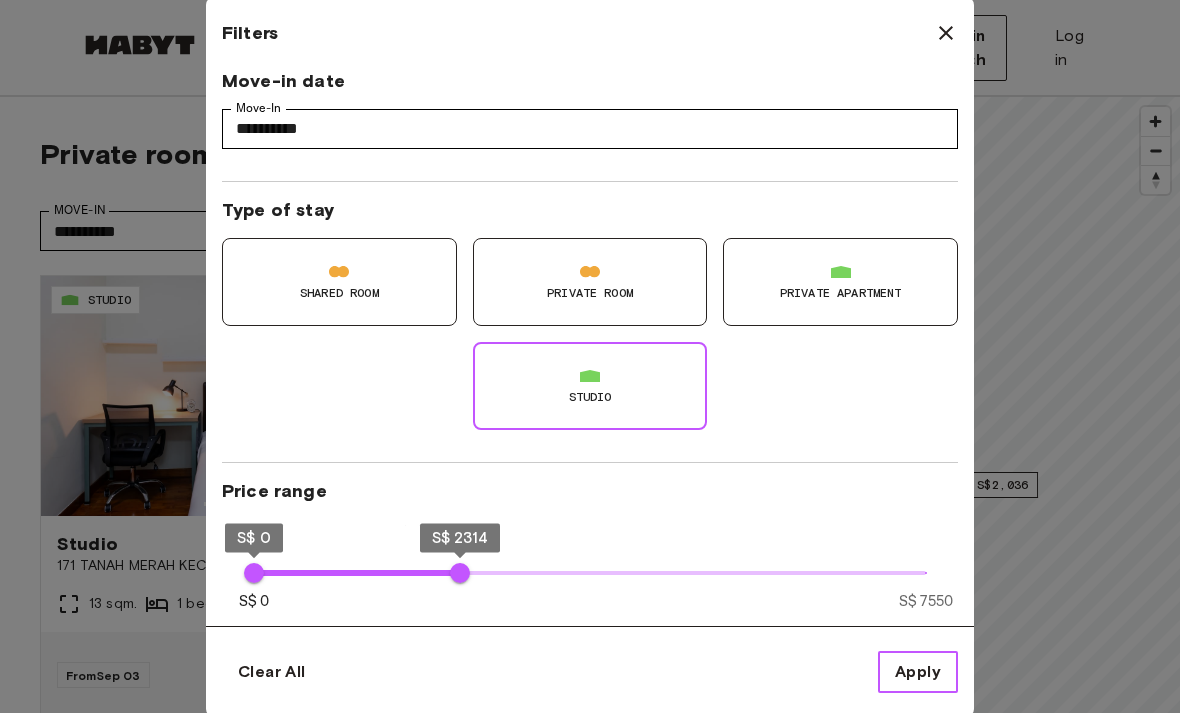 click on "Apply" at bounding box center (918, 672) 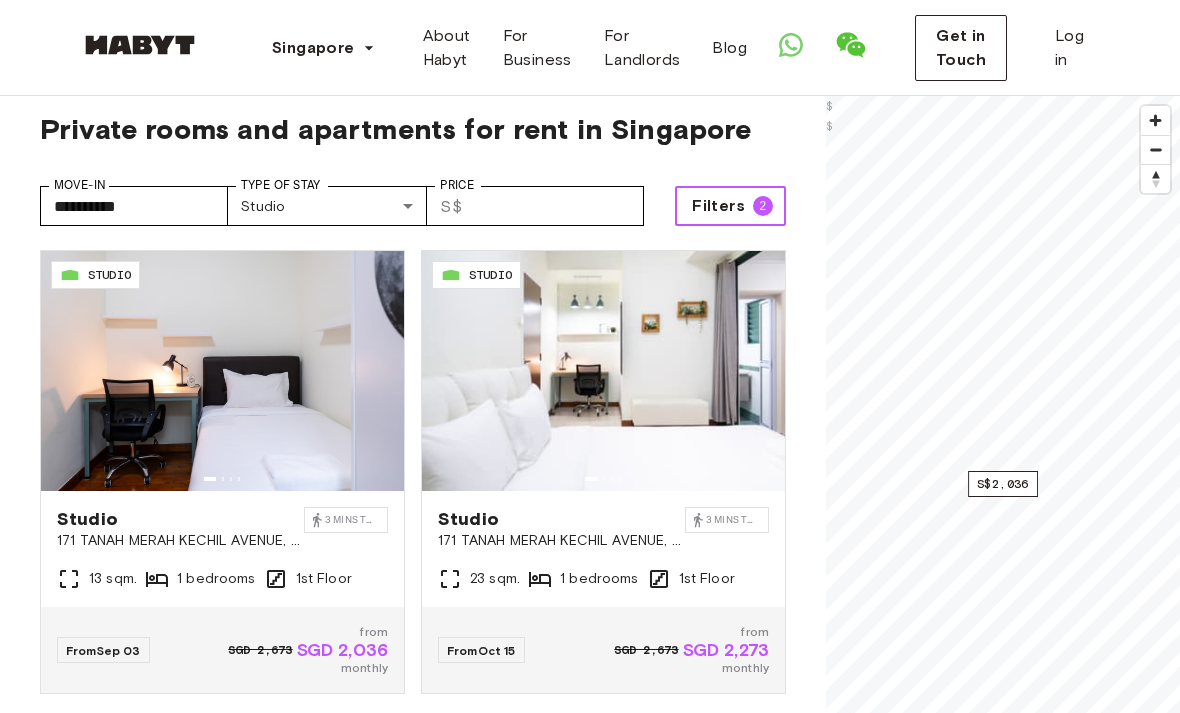scroll, scrollTop: 33, scrollLeft: 0, axis: vertical 